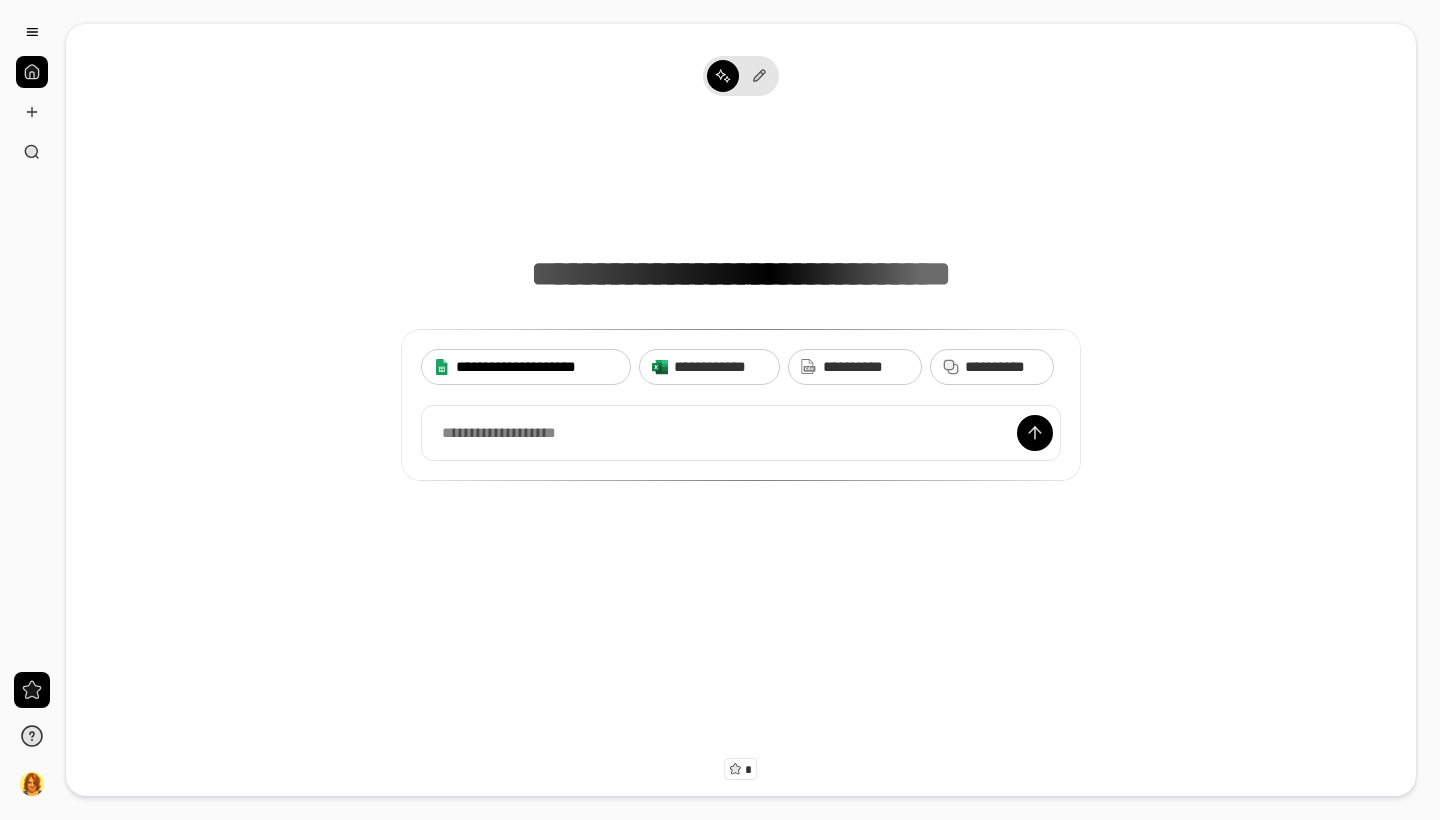 scroll, scrollTop: 0, scrollLeft: 0, axis: both 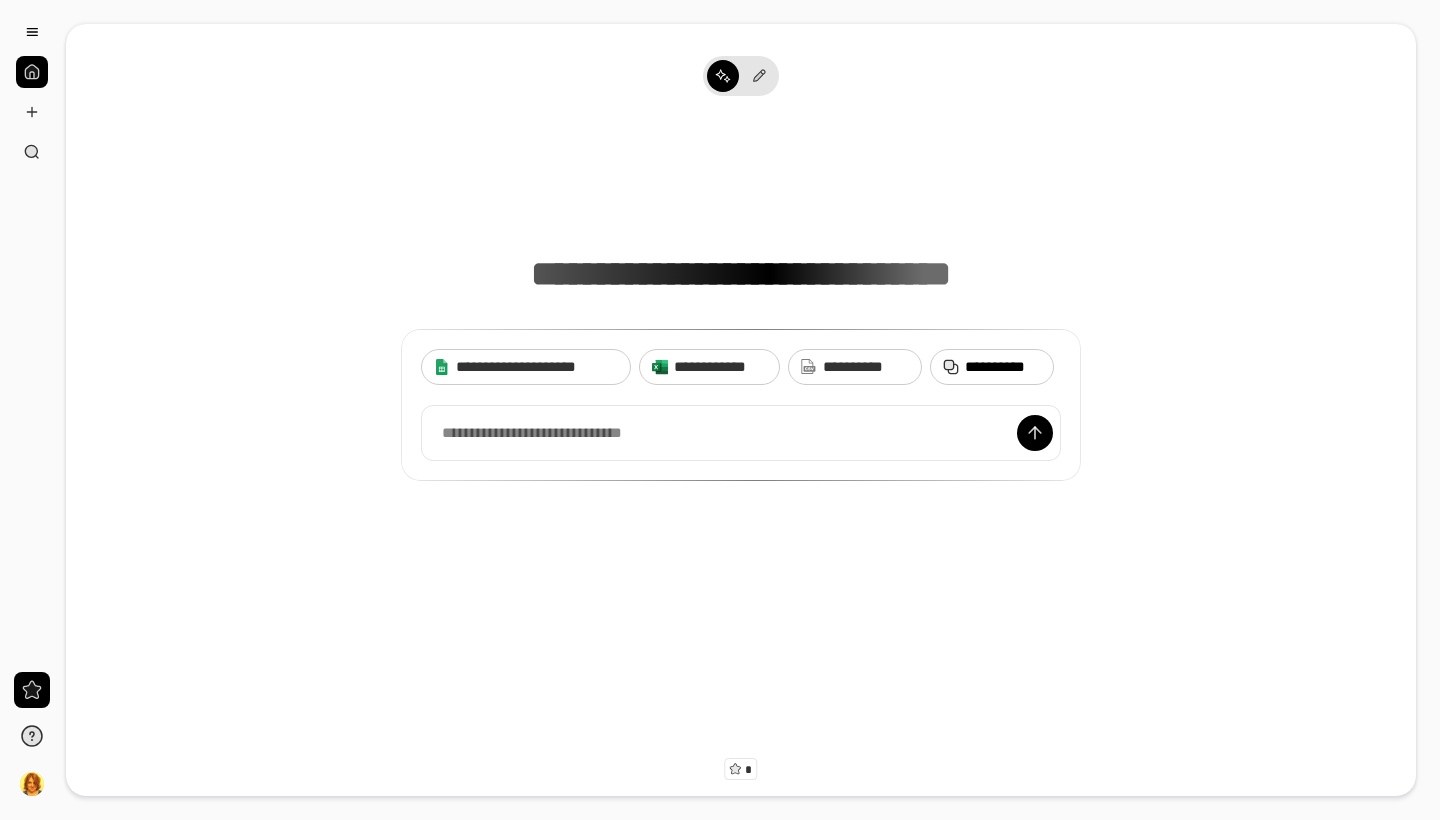 click on "**********" at bounding box center [1003, 367] 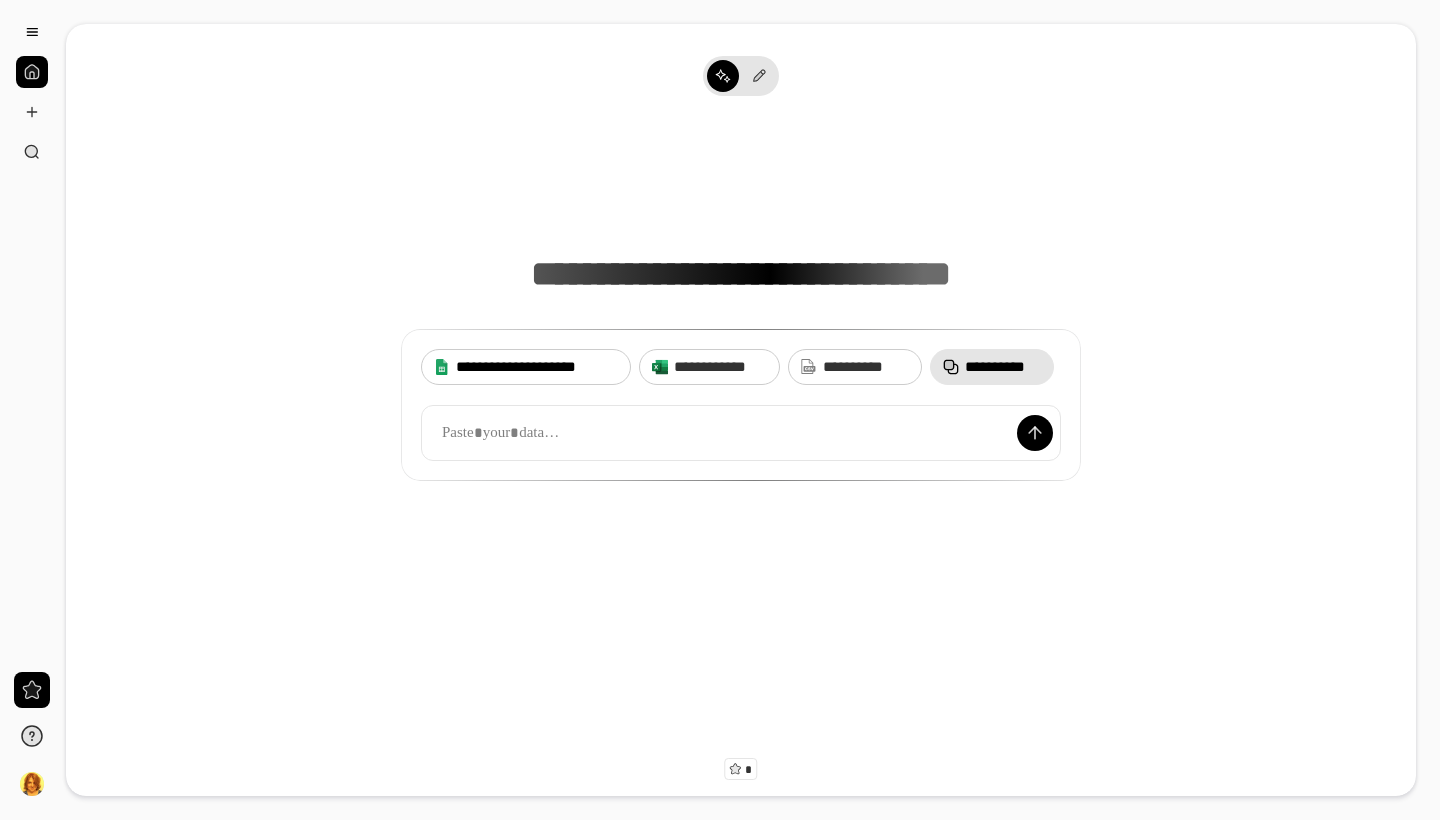 click on "**********" at bounding box center [537, 367] 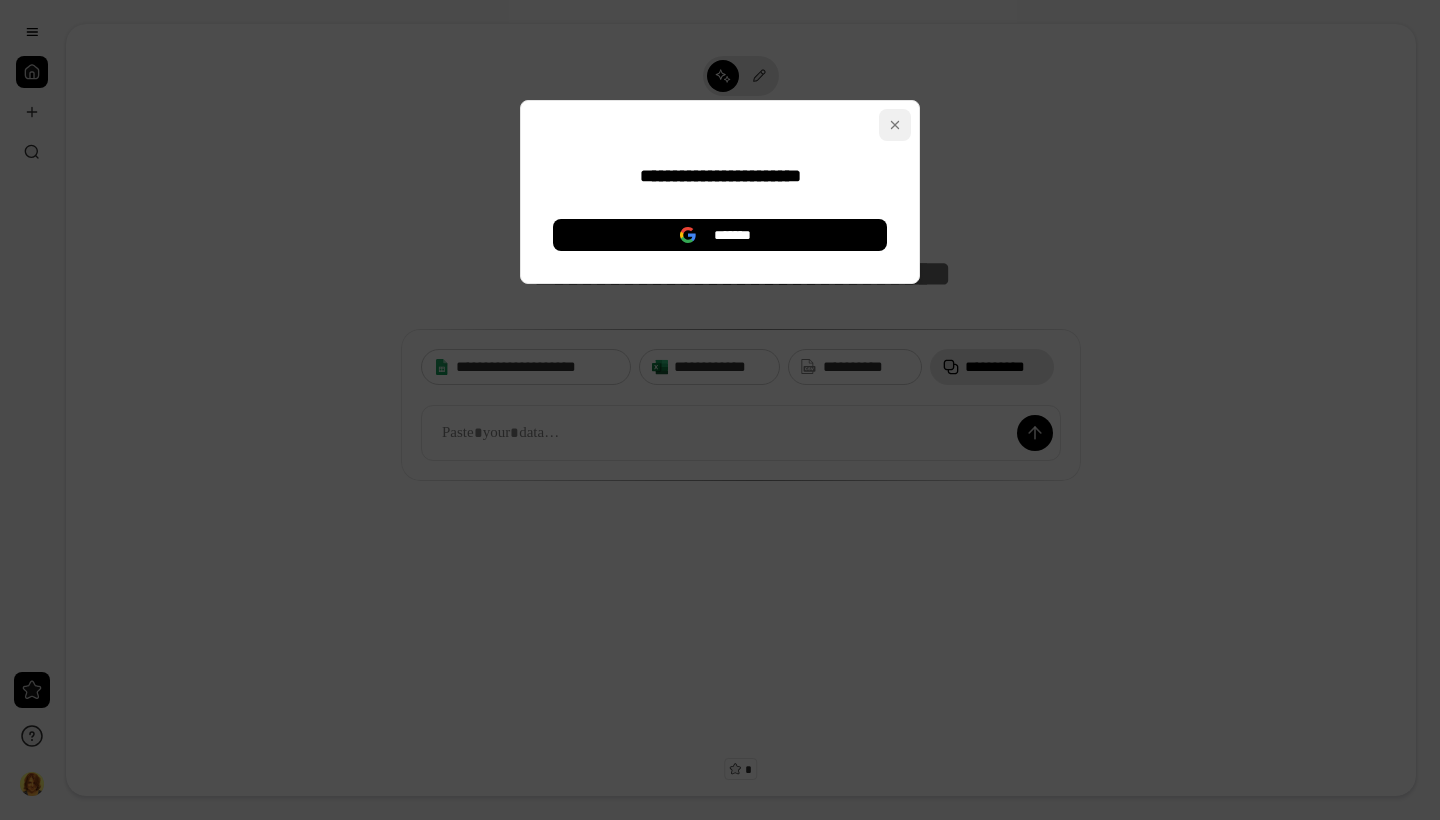 click at bounding box center (895, 125) 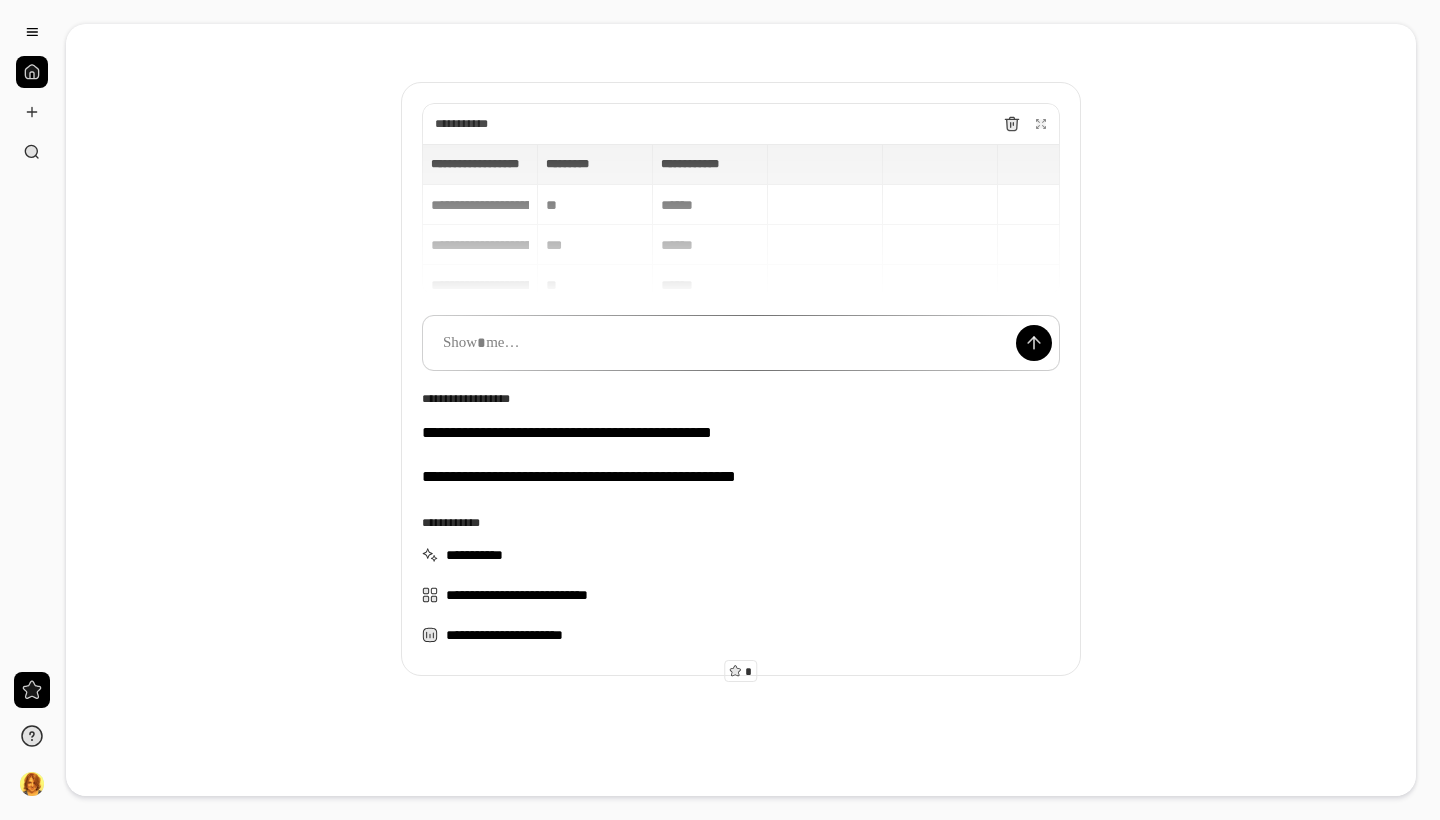 scroll, scrollTop: 98, scrollLeft: 0, axis: vertical 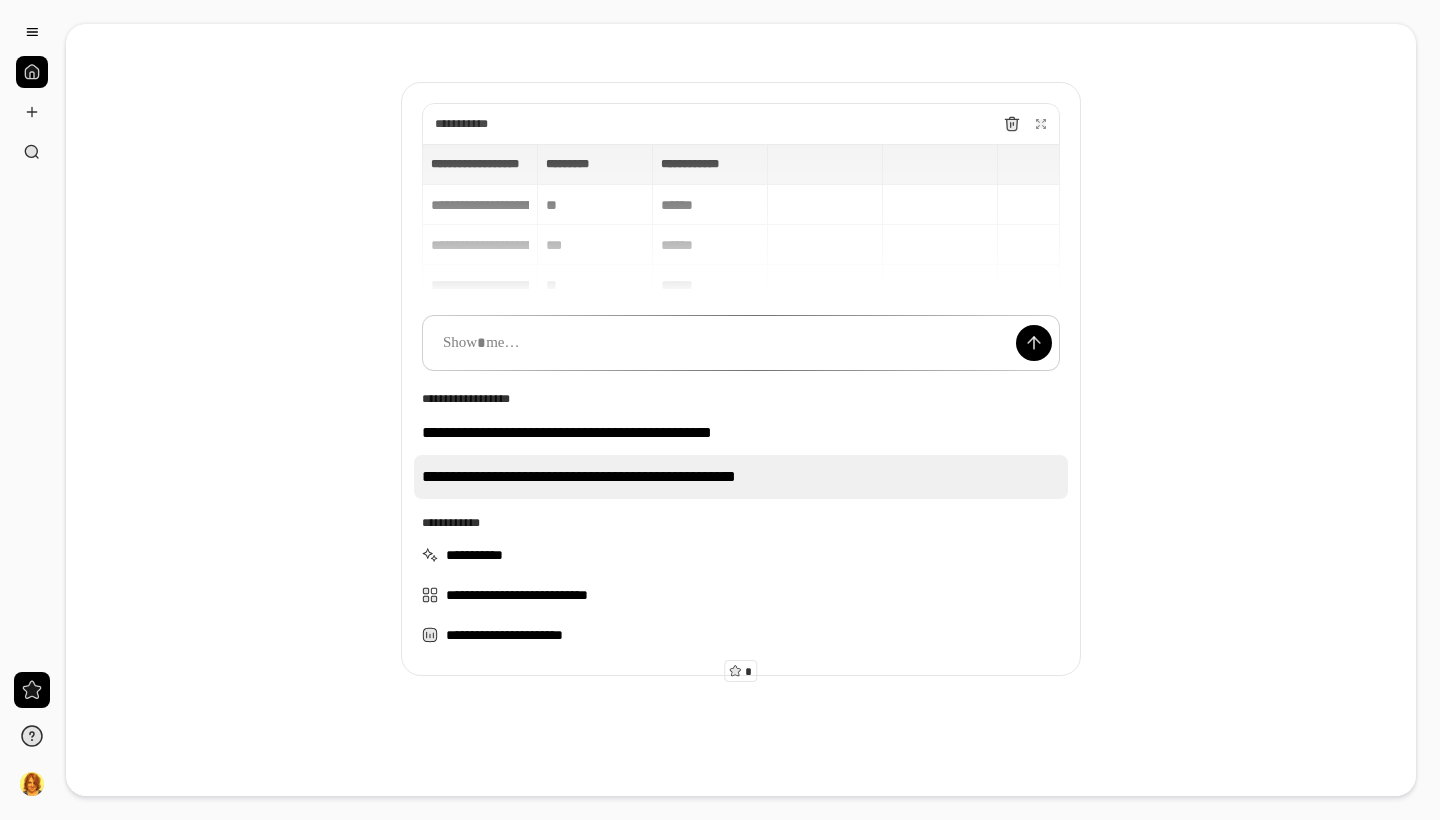 click on "**********" at bounding box center [741, 477] 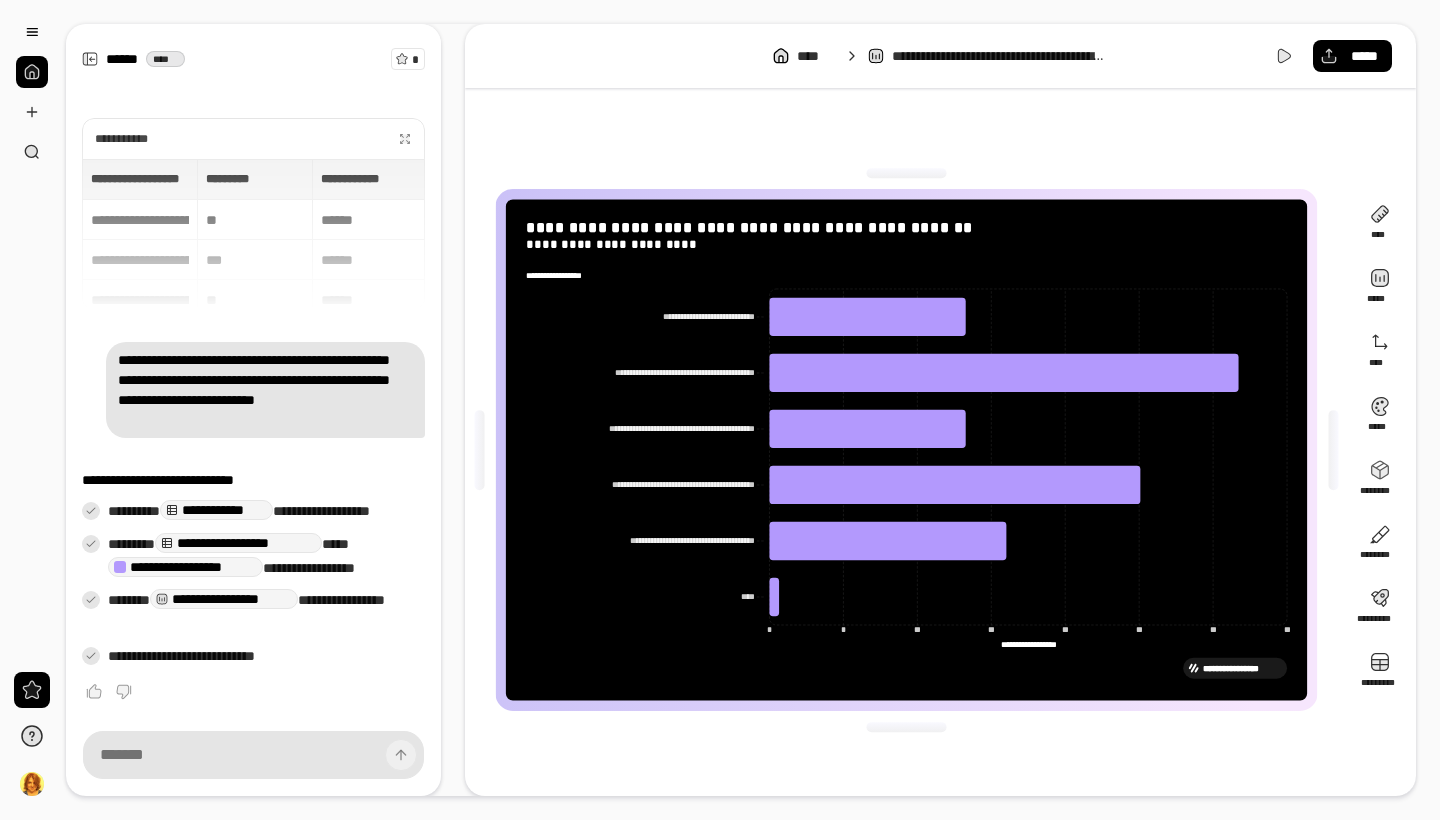 scroll, scrollTop: 0, scrollLeft: 0, axis: both 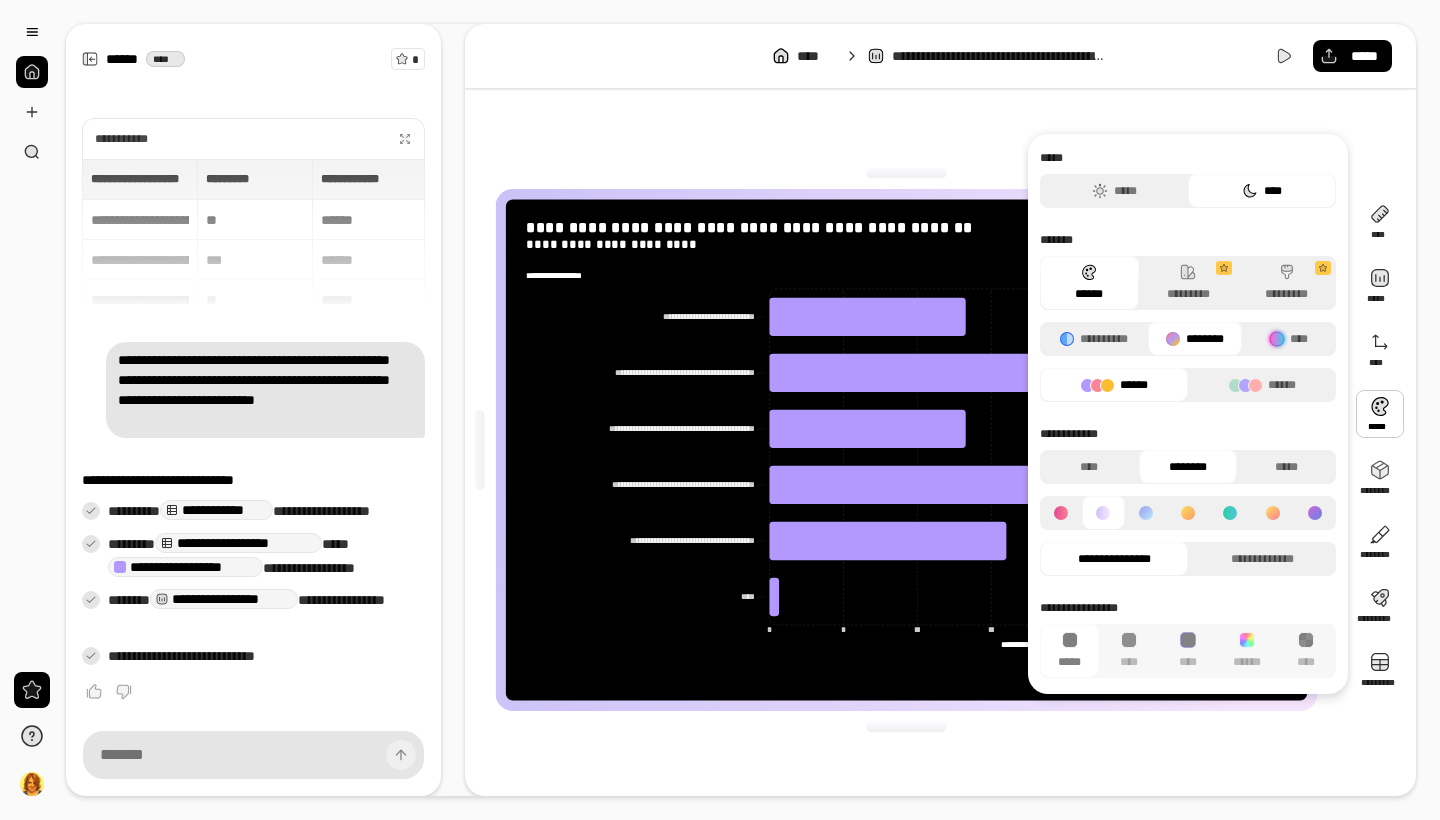 click at bounding box center (1380, 414) 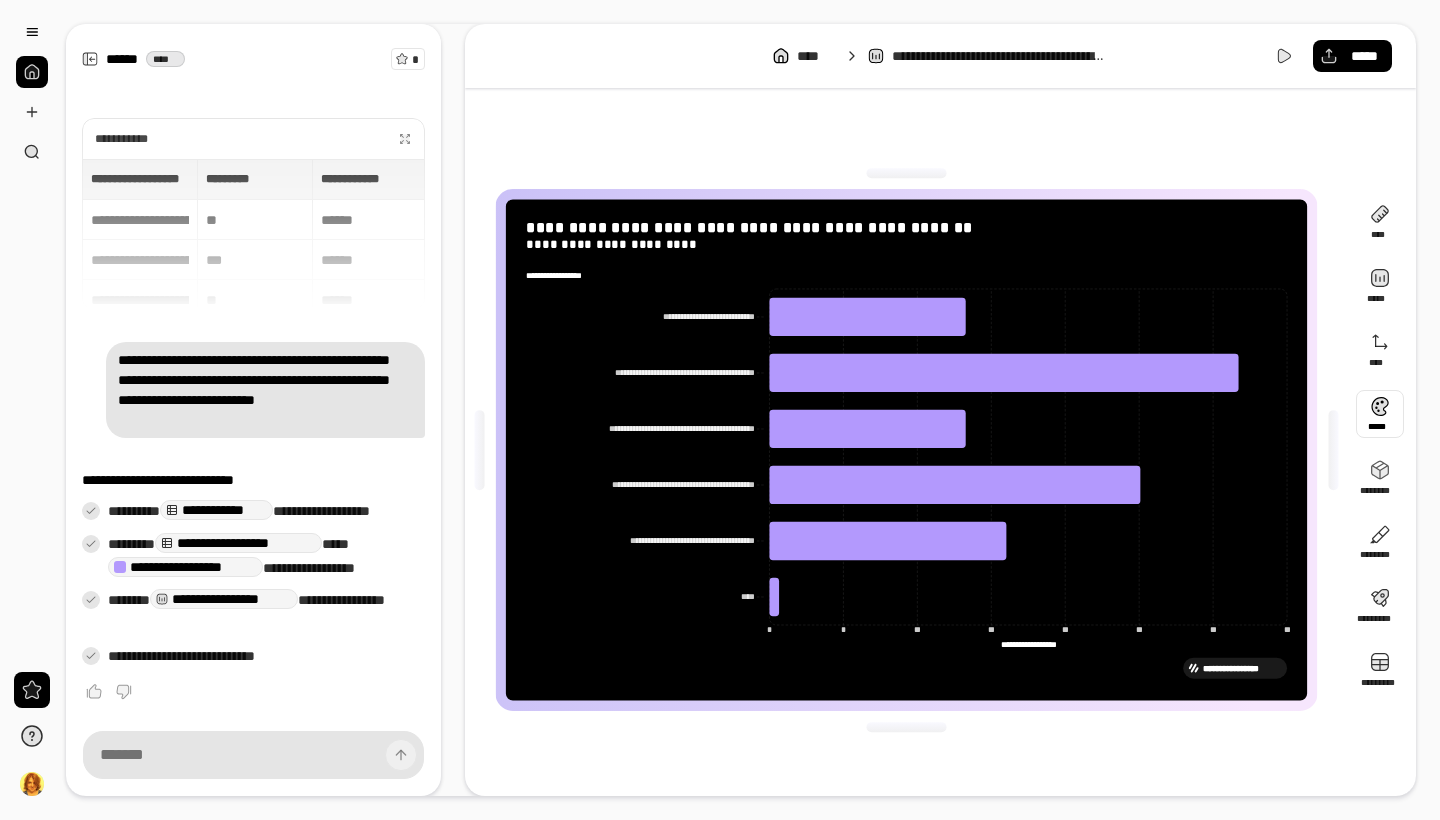 click at bounding box center [1380, 414] 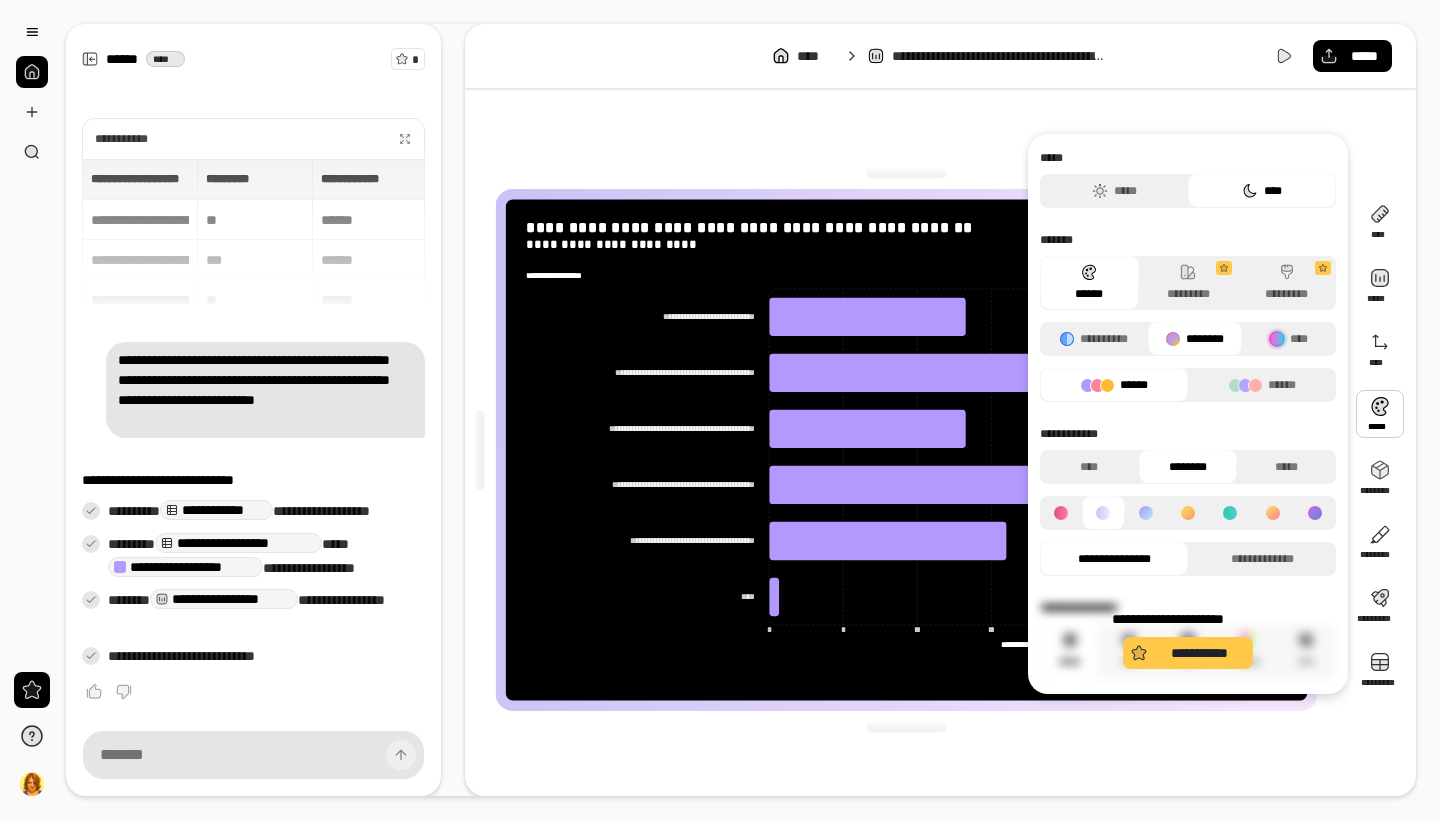scroll, scrollTop: 0, scrollLeft: 0, axis: both 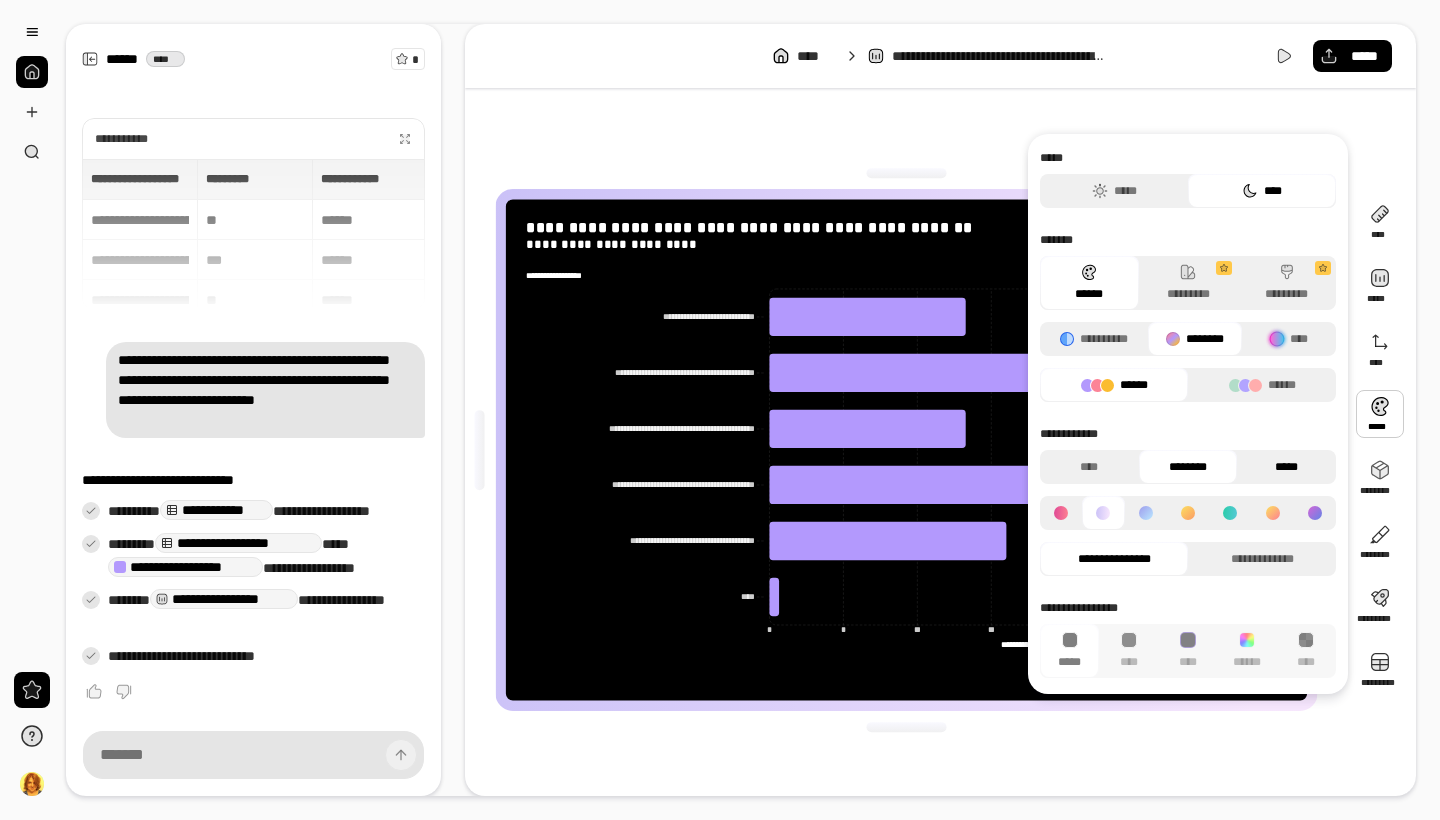 click on "*****" at bounding box center (1286, 467) 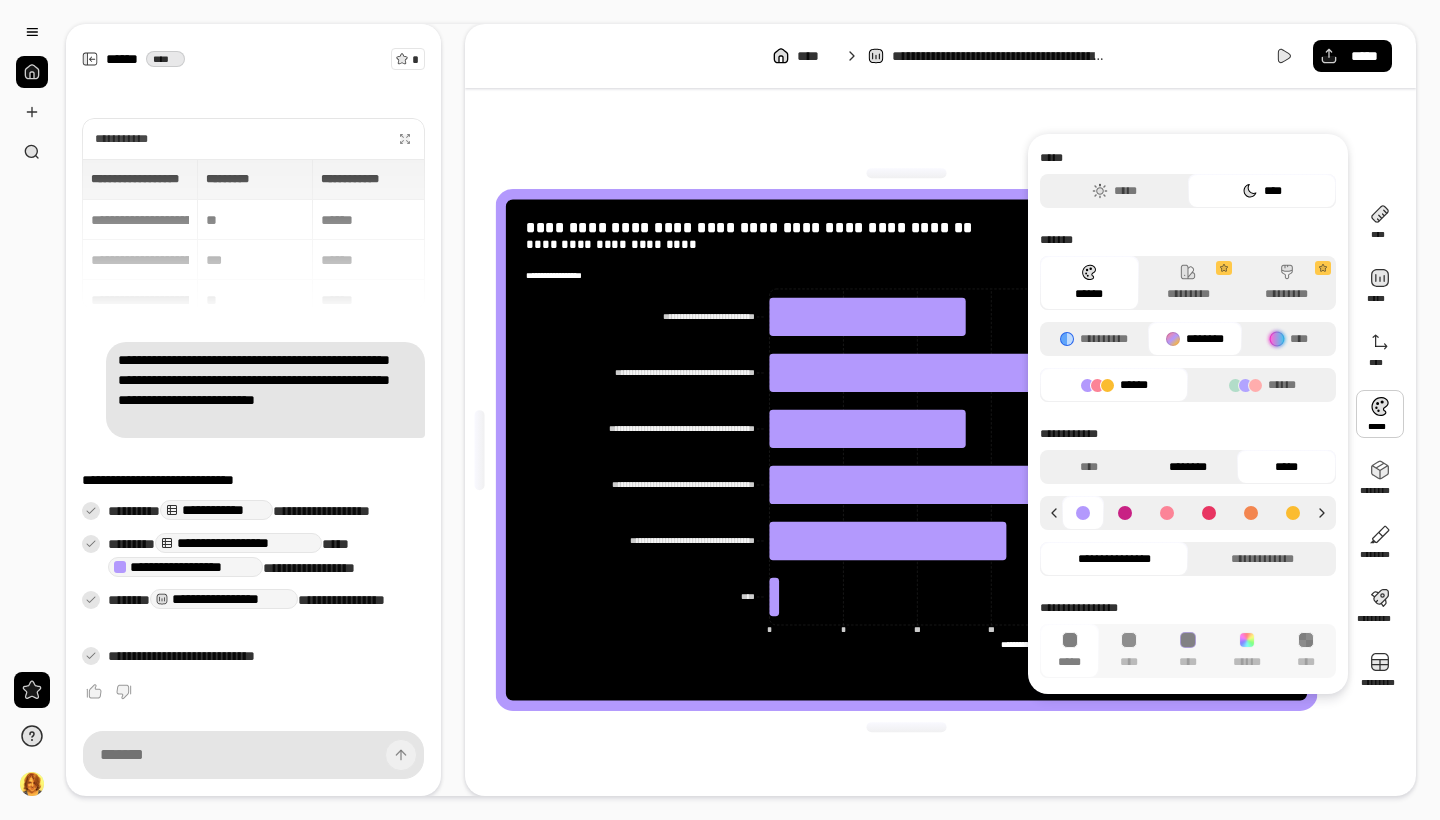 click on "********" at bounding box center [1188, 467] 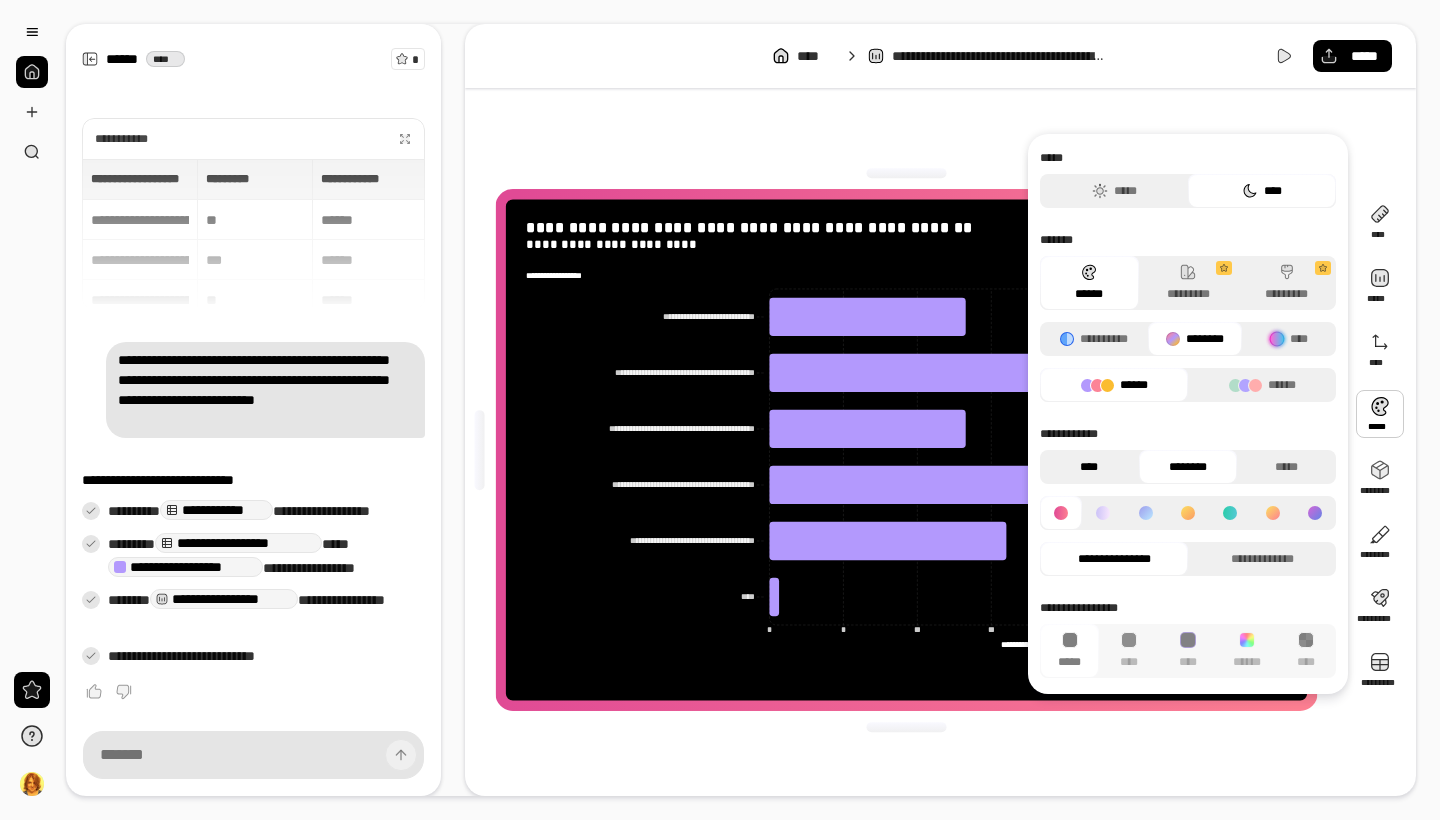 click on "****" at bounding box center [1089, 467] 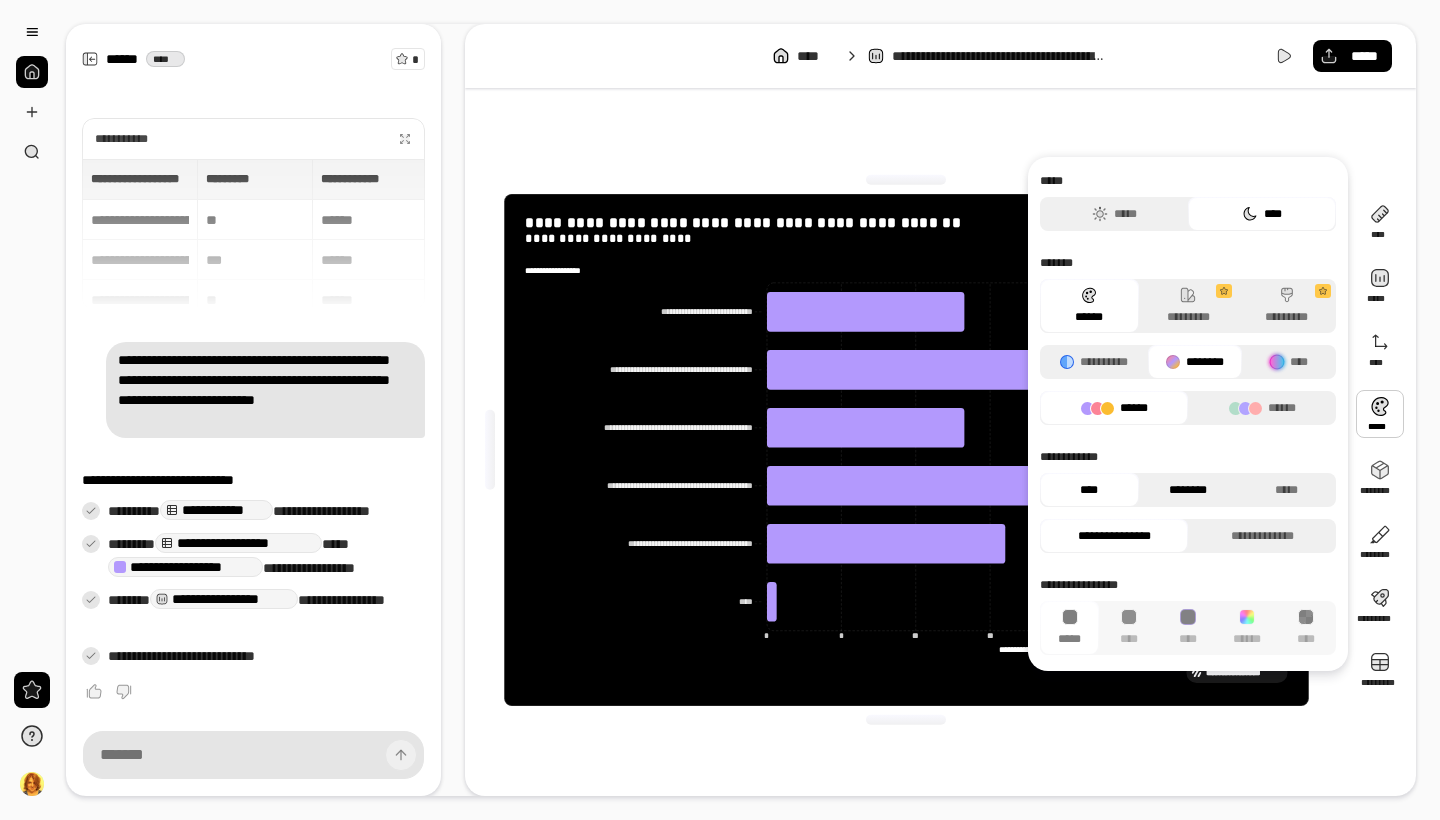 click on "********" at bounding box center (1188, 490) 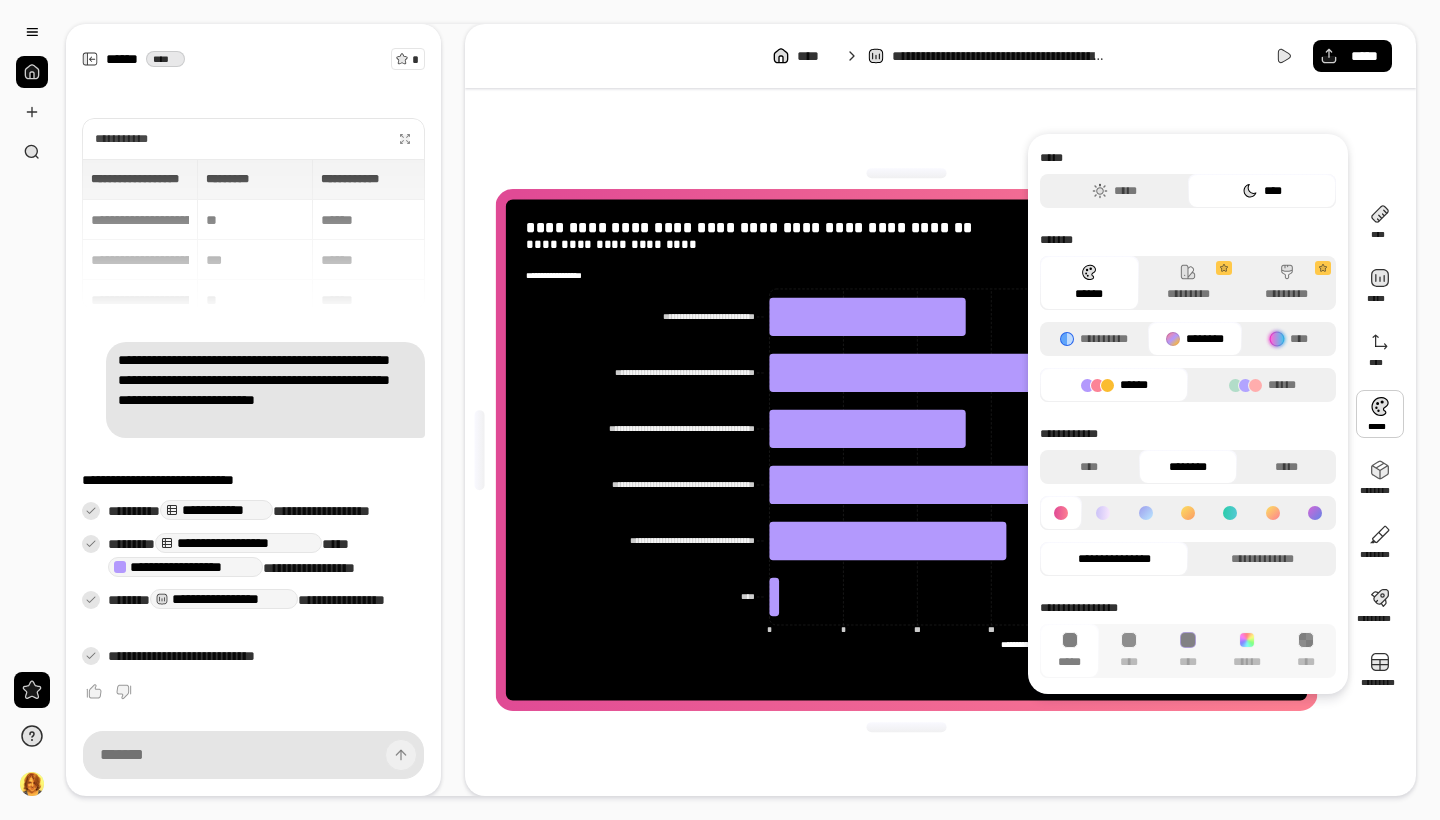 click at bounding box center [1146, 513] 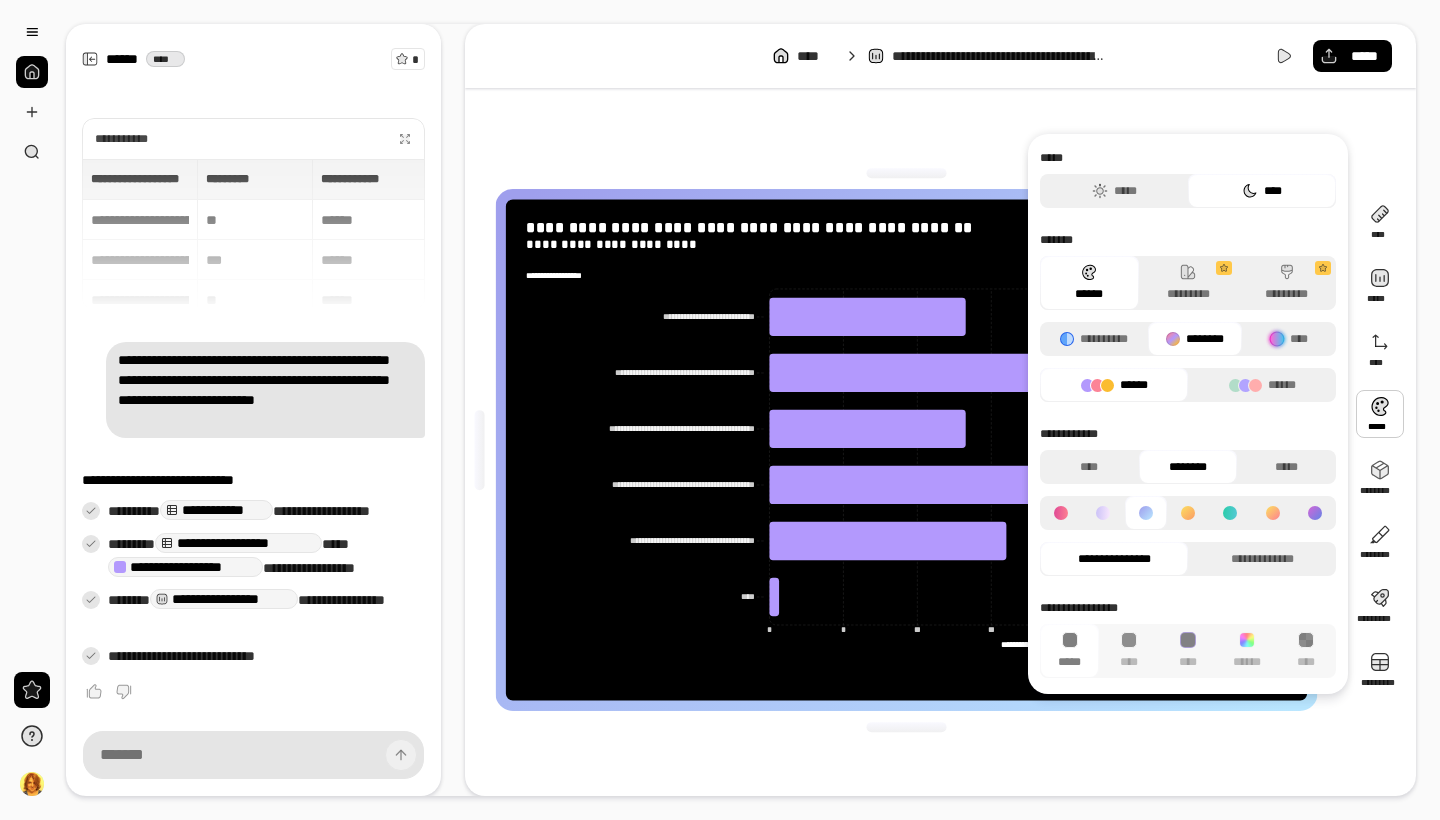 click at bounding box center [1230, 513] 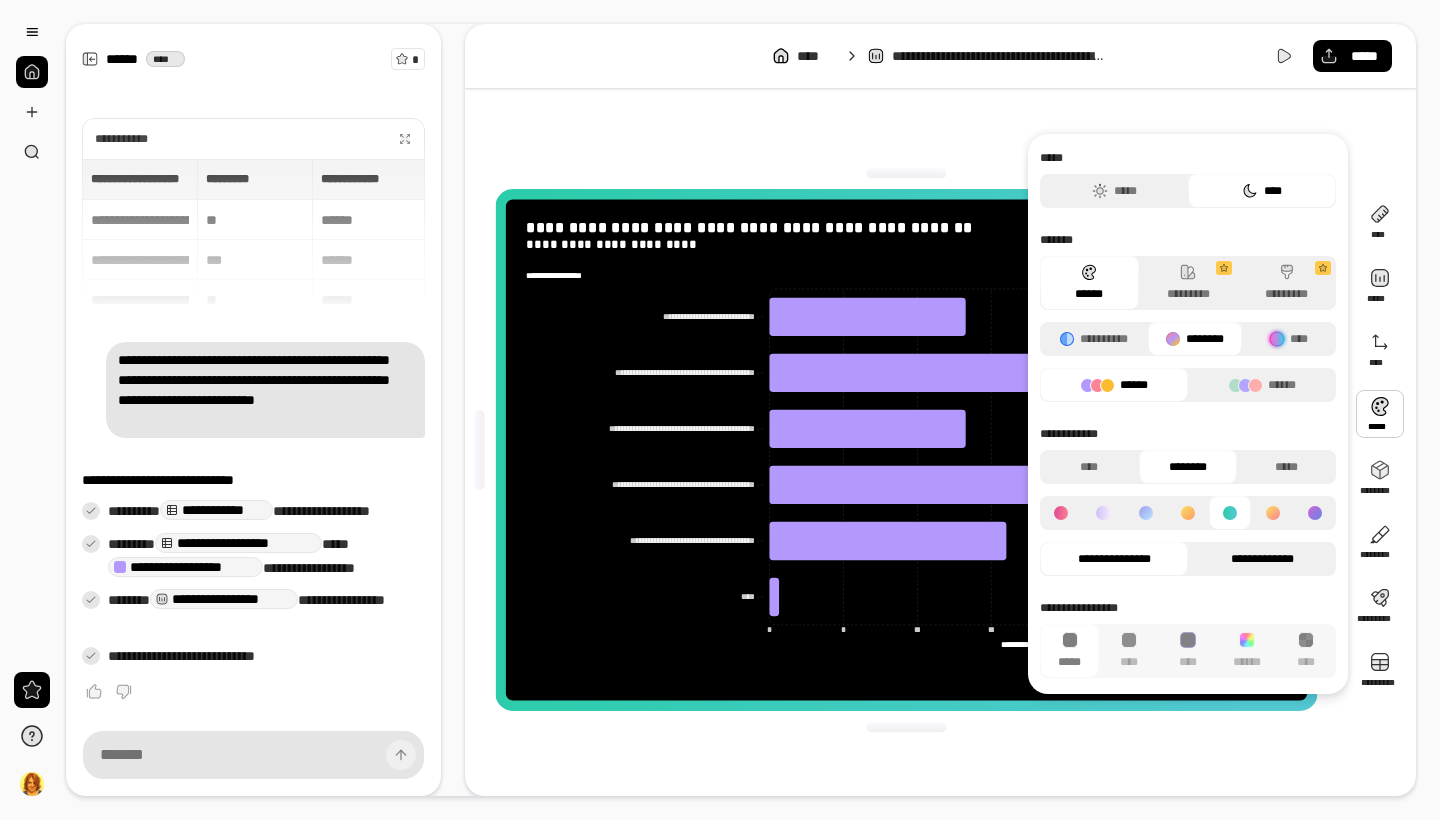 click on "**********" at bounding box center (1262, 559) 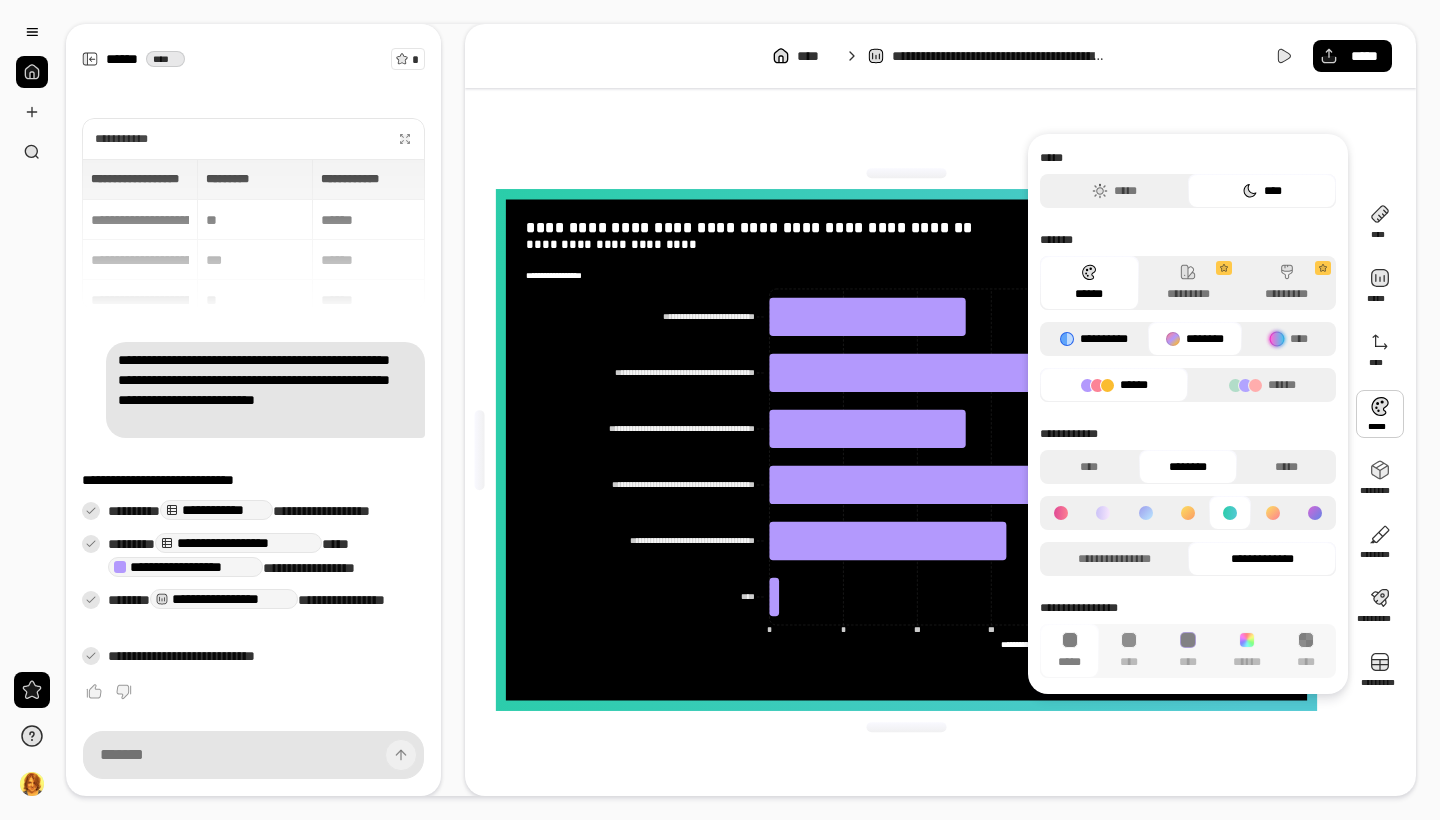 click on "**********" at bounding box center [1094, 339] 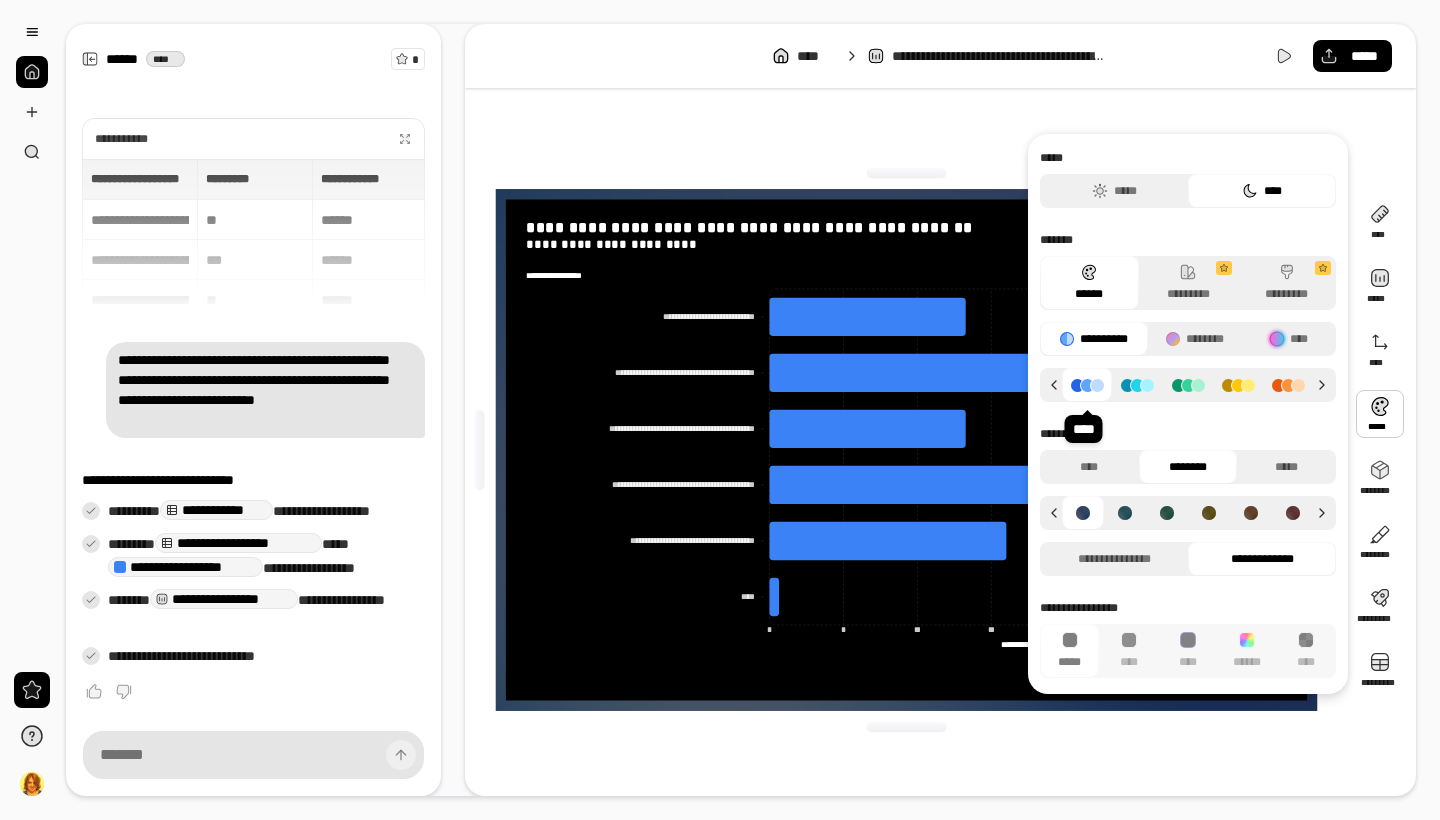 click 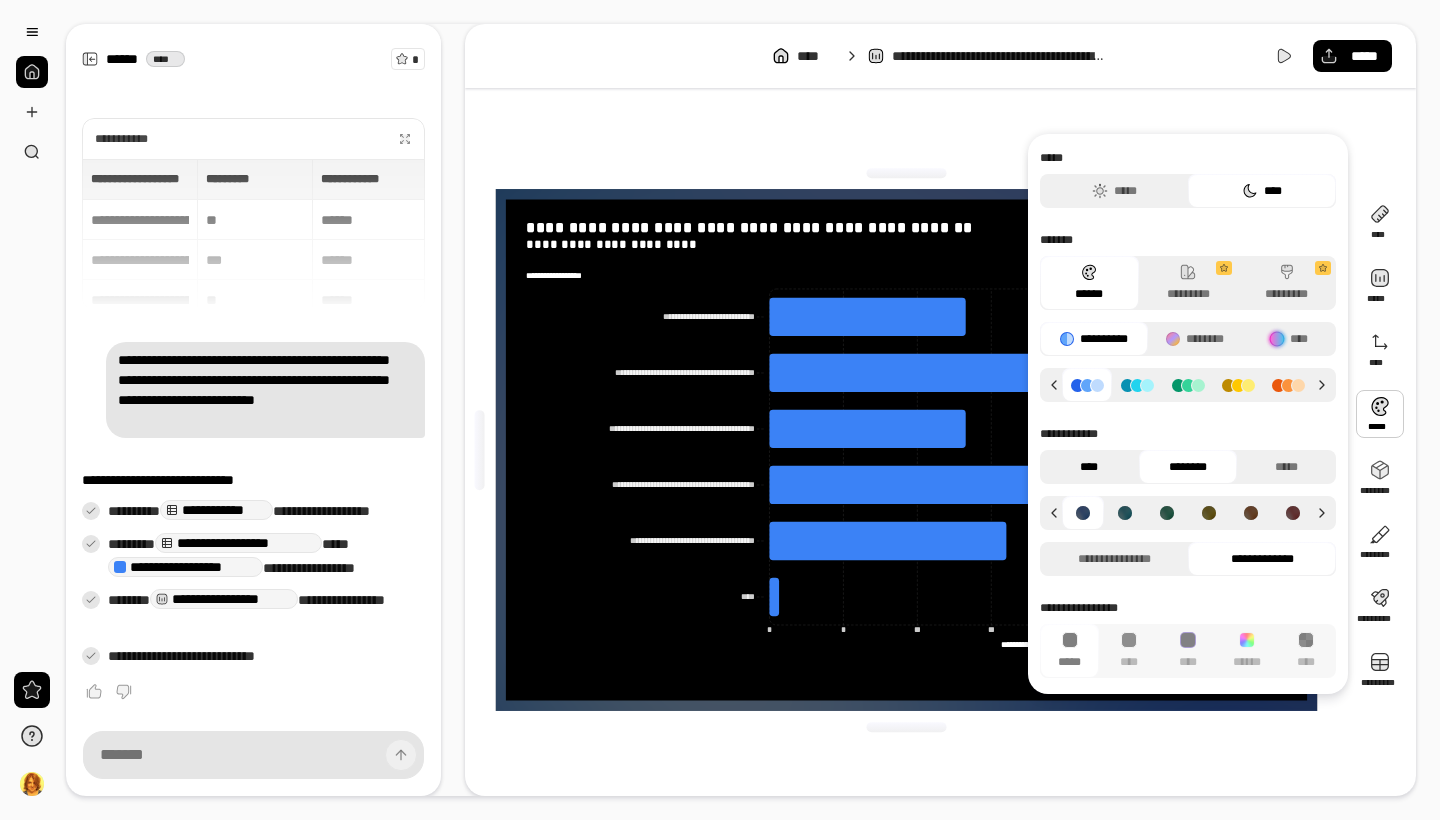 click on "****" at bounding box center [1089, 467] 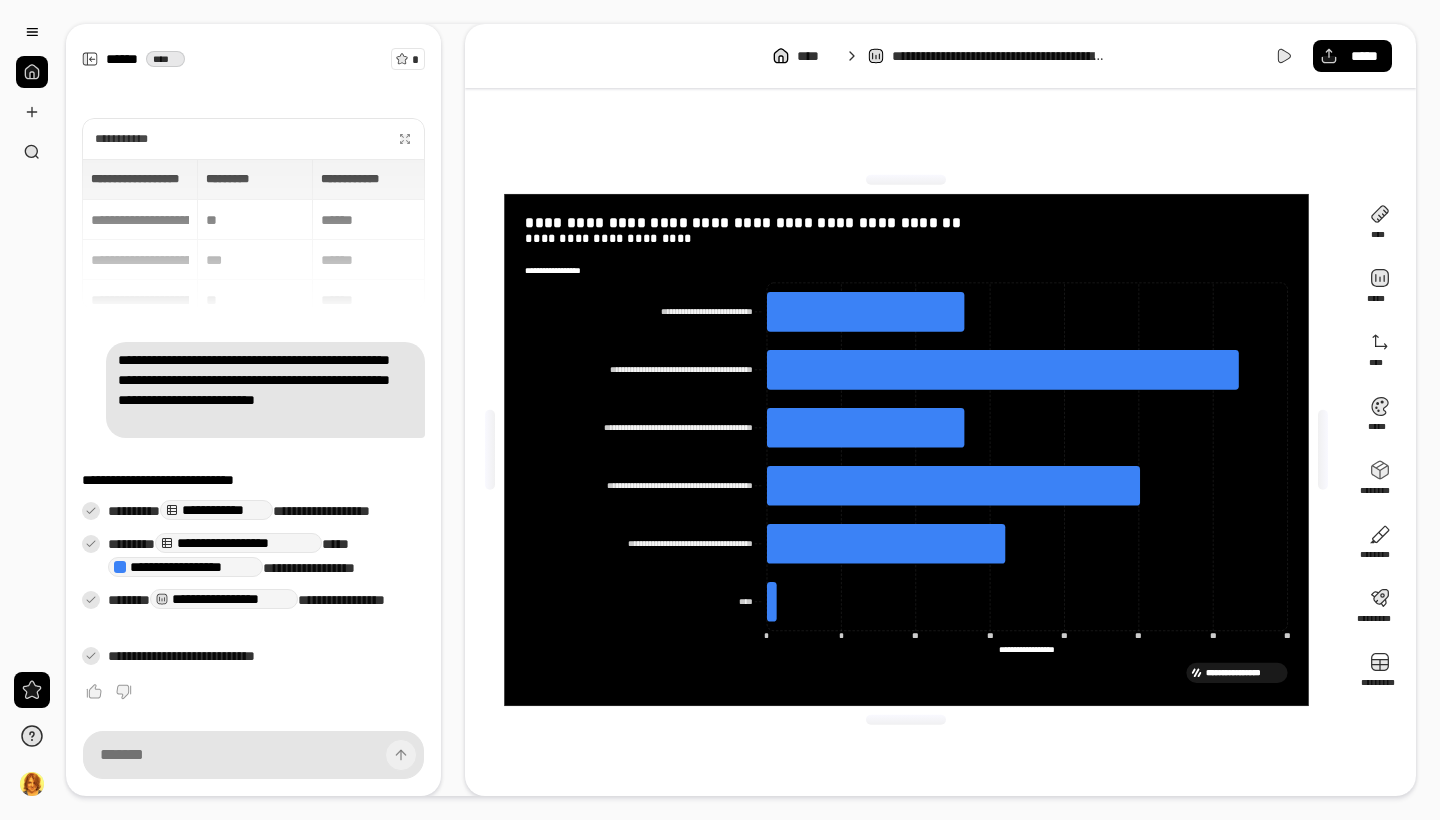 click on "**********" at bounding box center [906, 450] 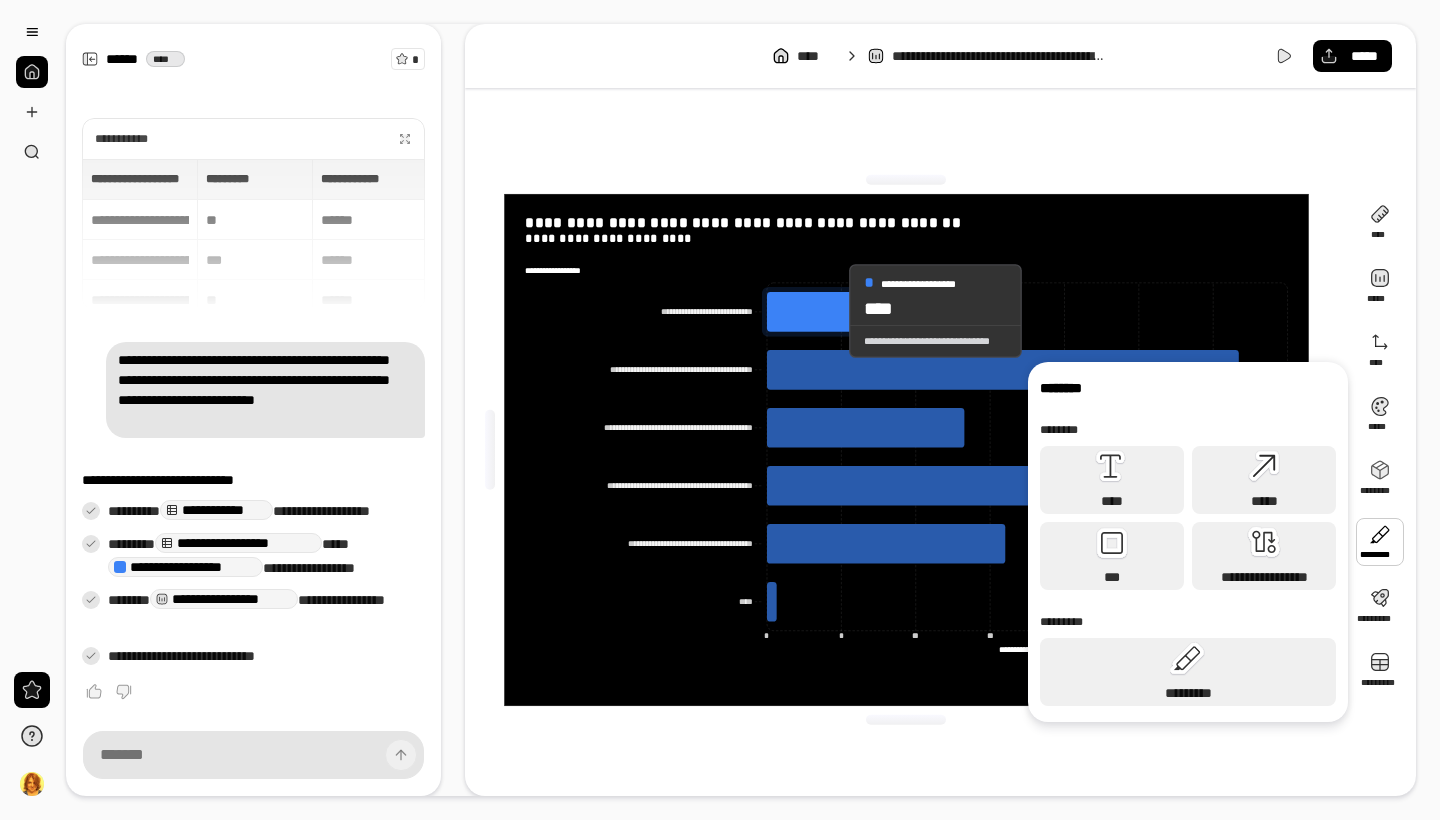 click 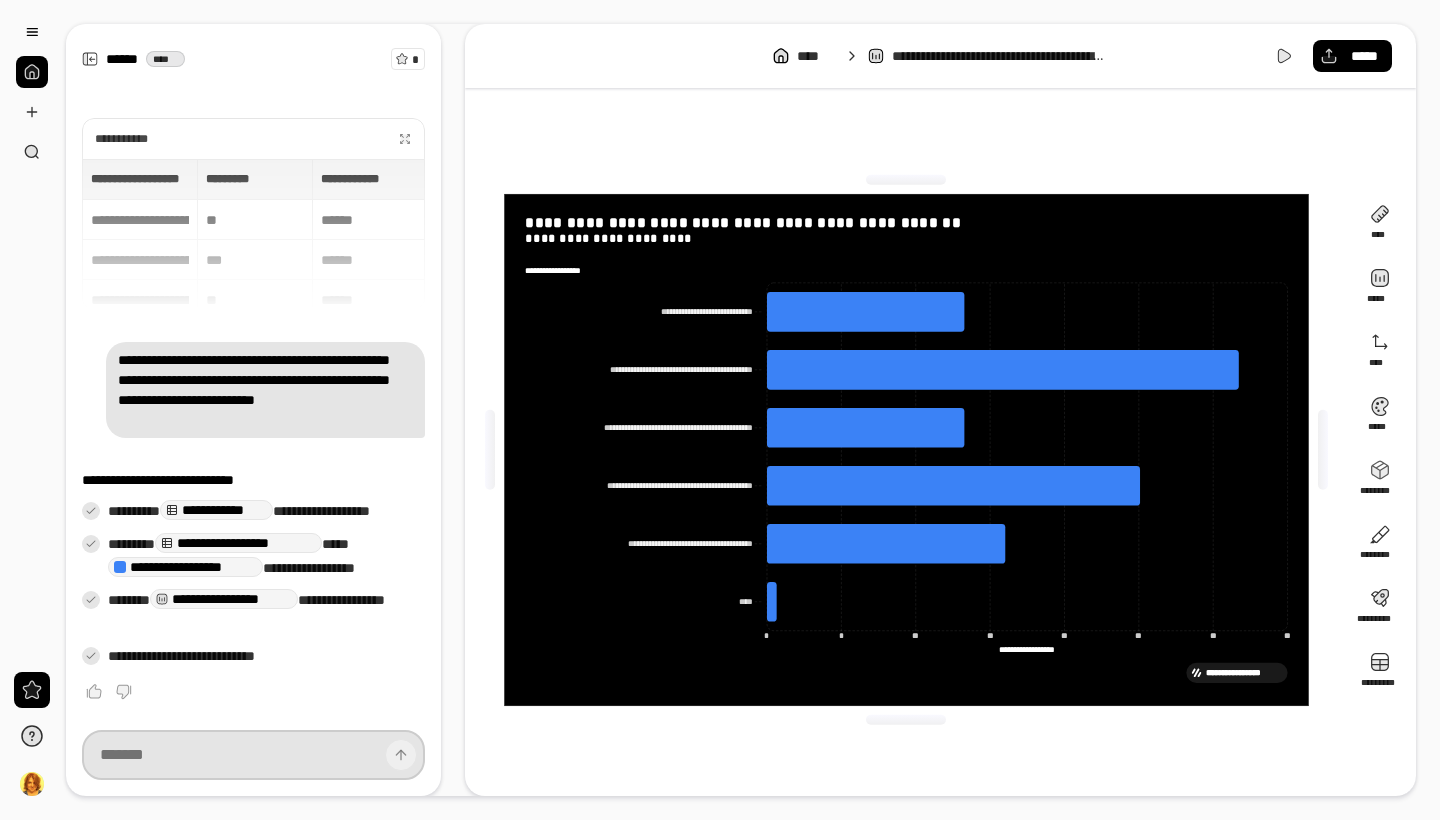click at bounding box center (253, 755) 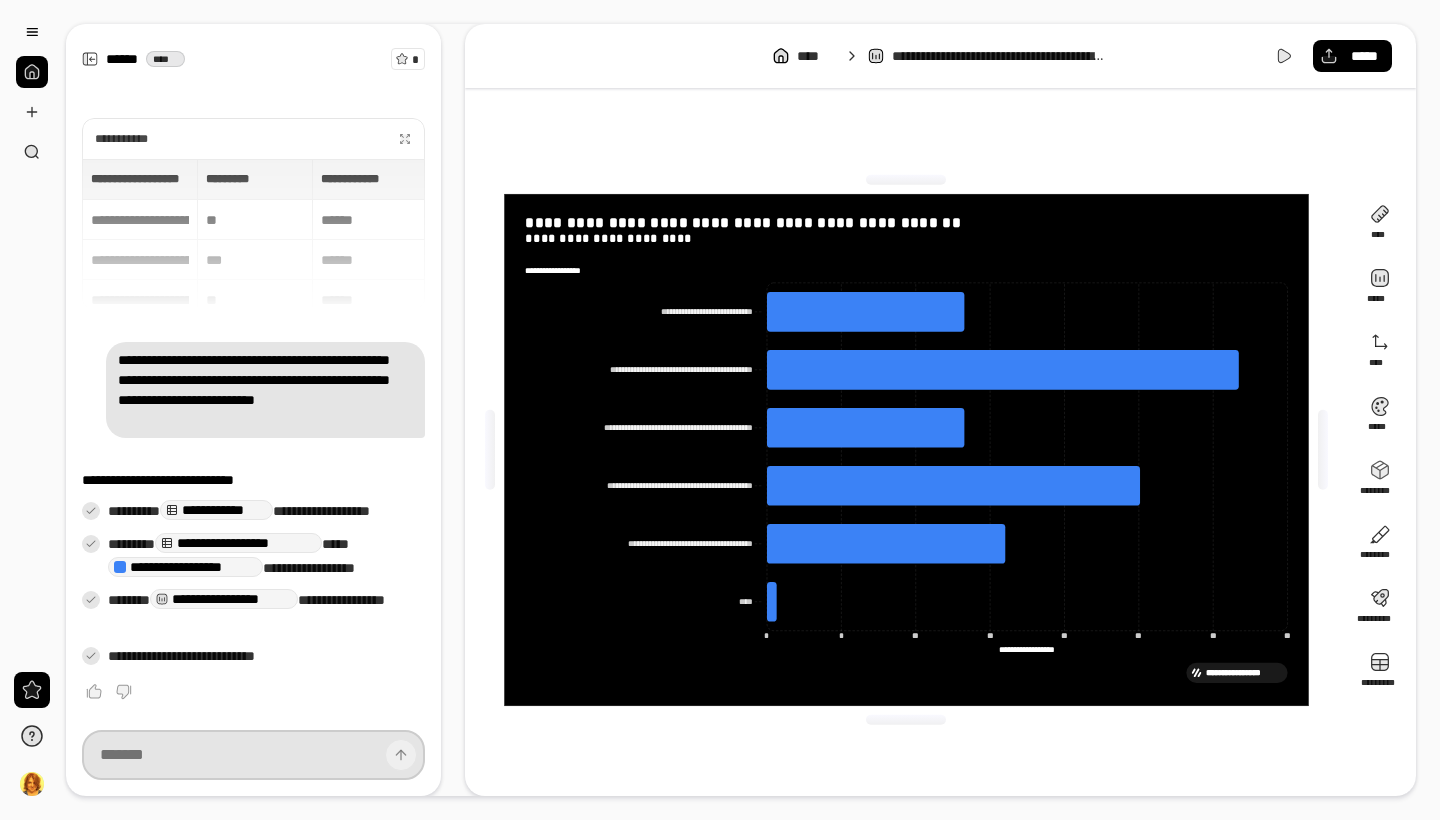 paste on "**********" 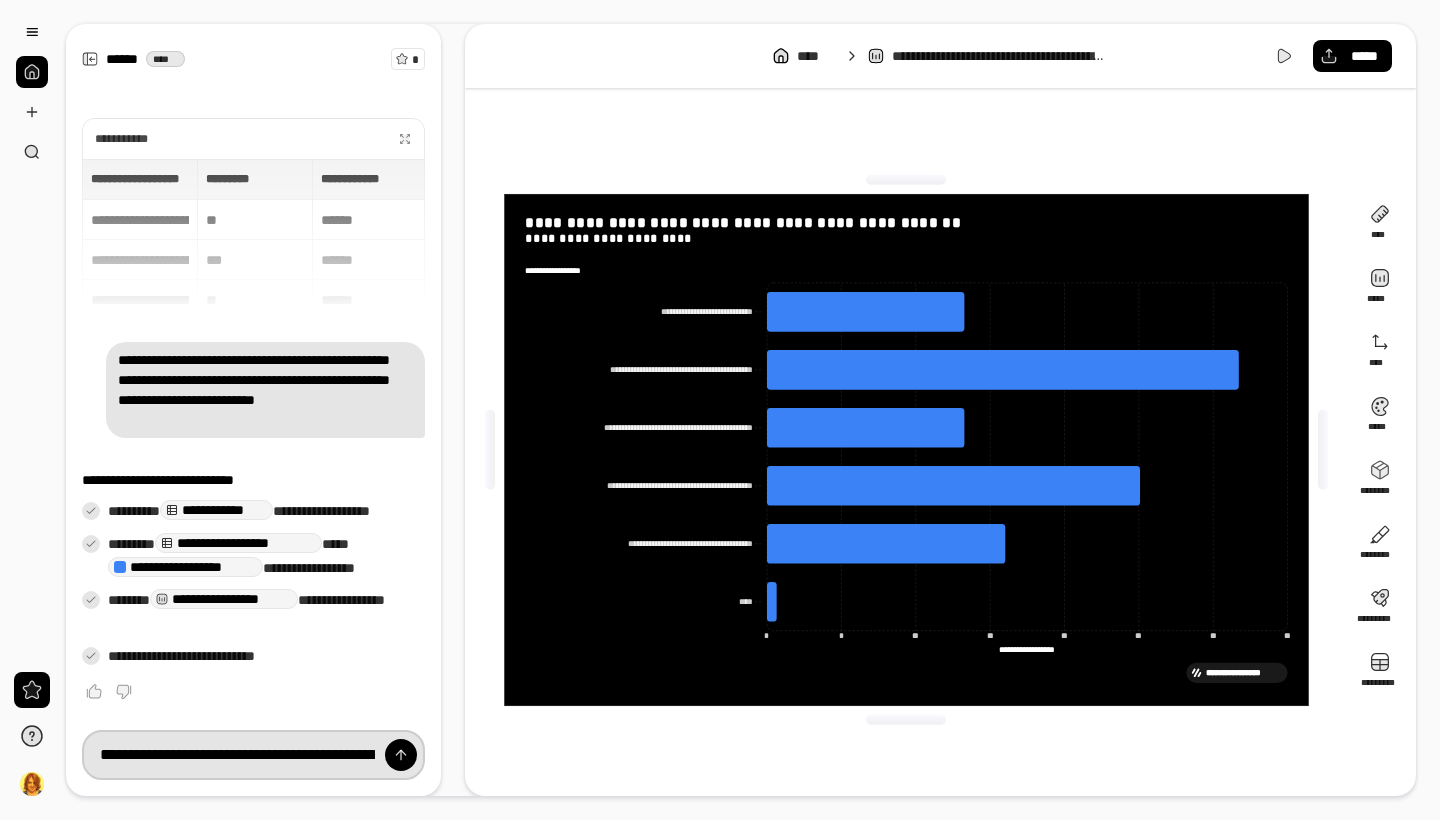 type on "**********" 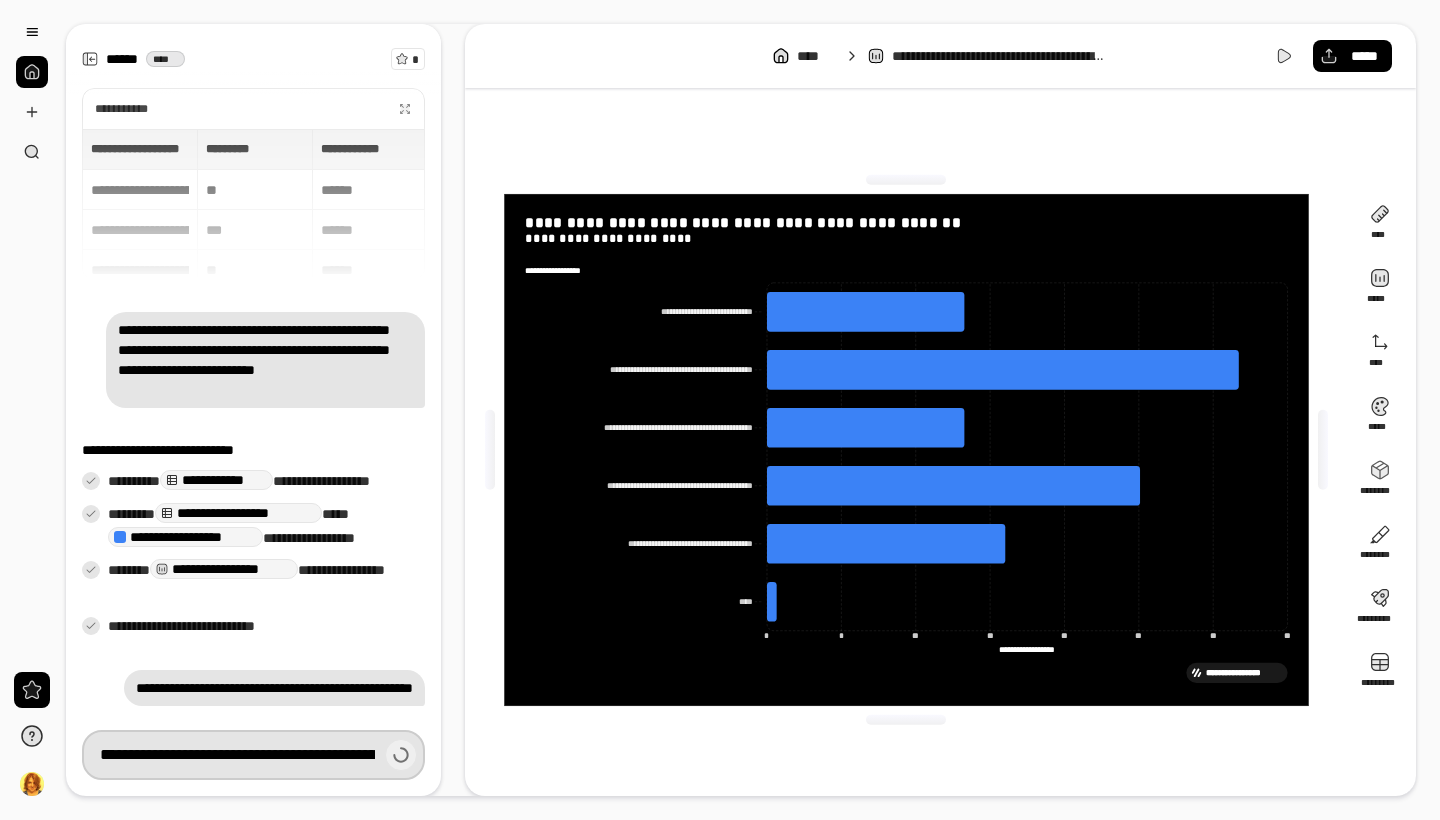 type 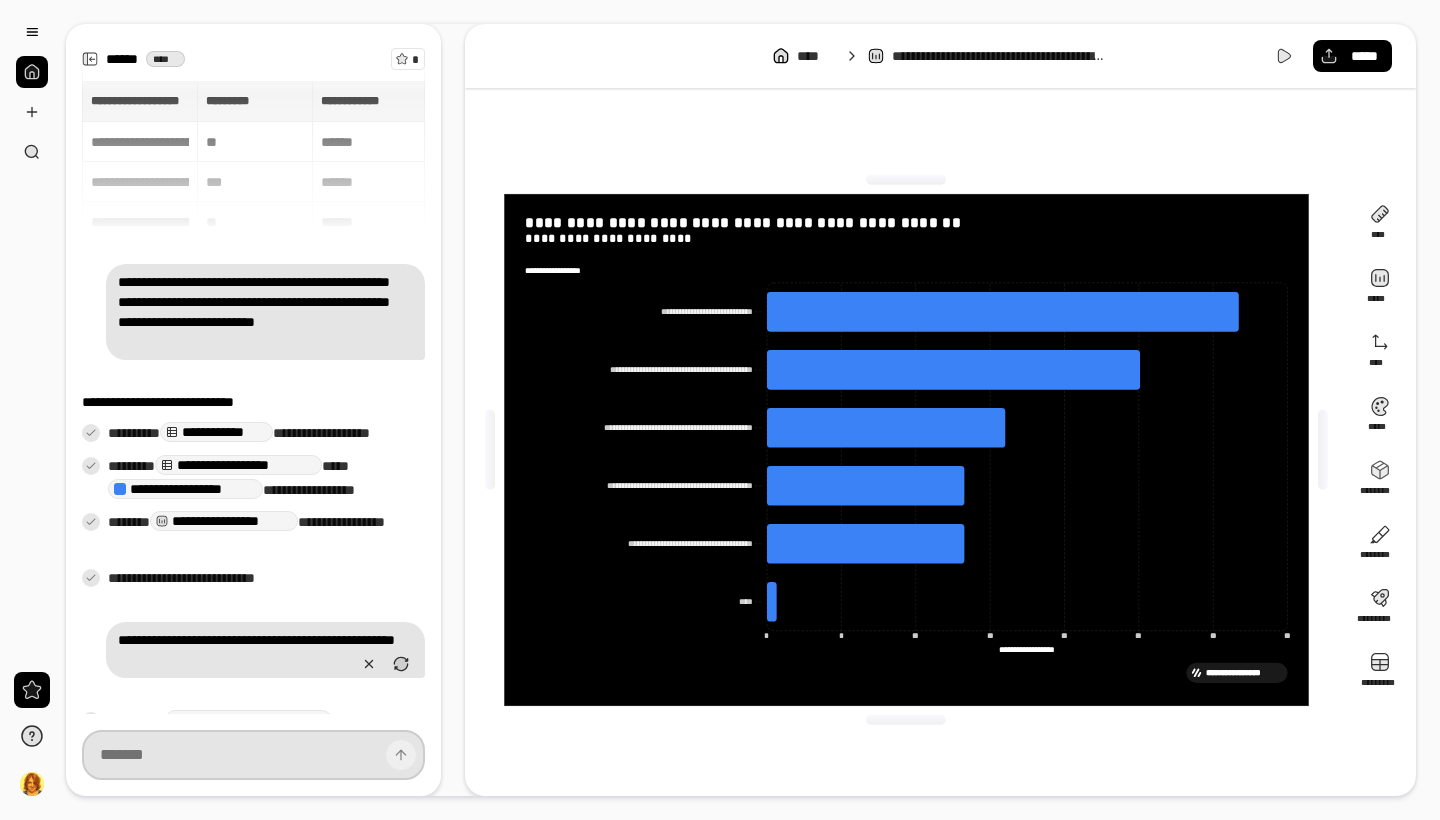scroll, scrollTop: 170, scrollLeft: 0, axis: vertical 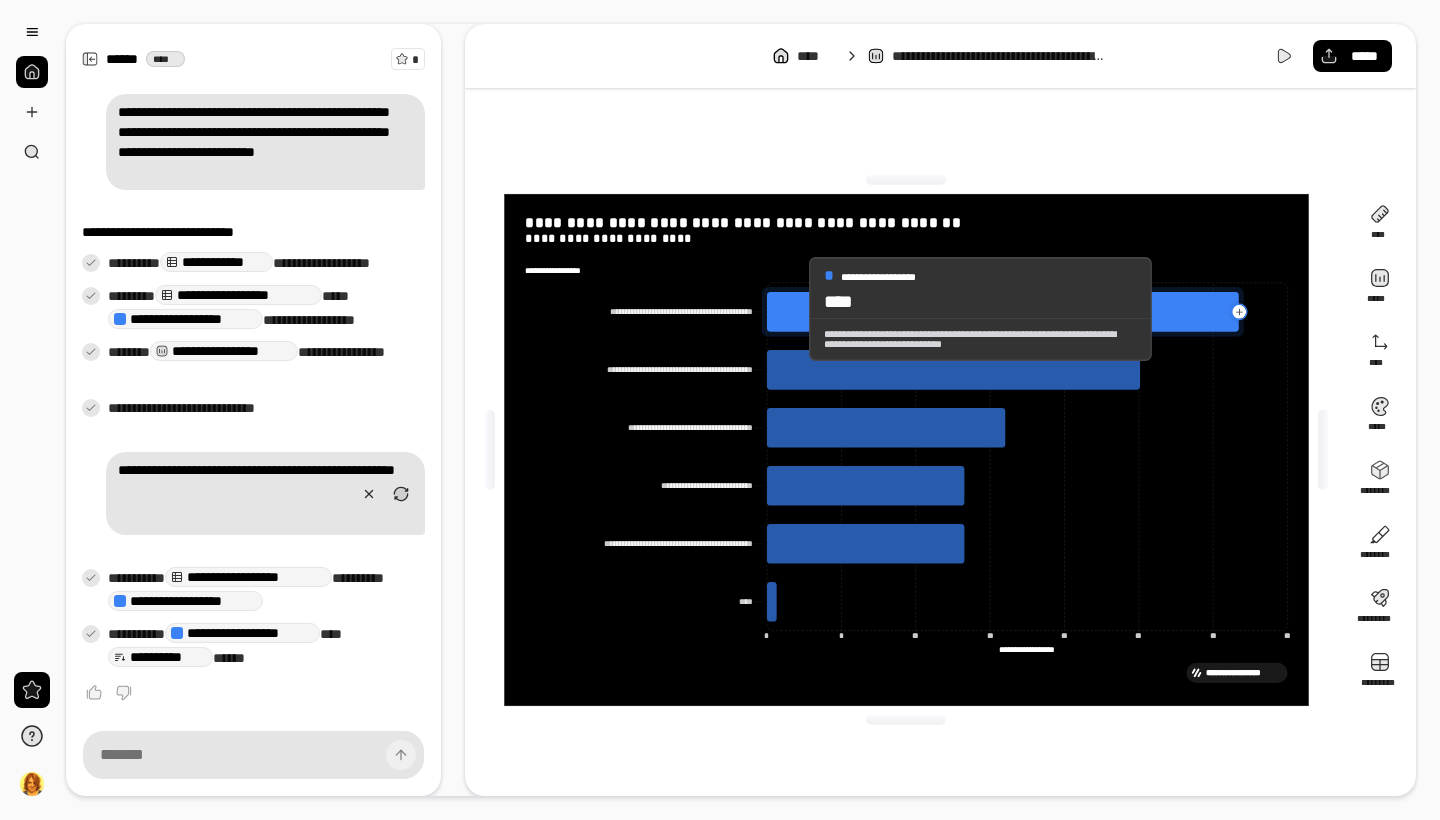click 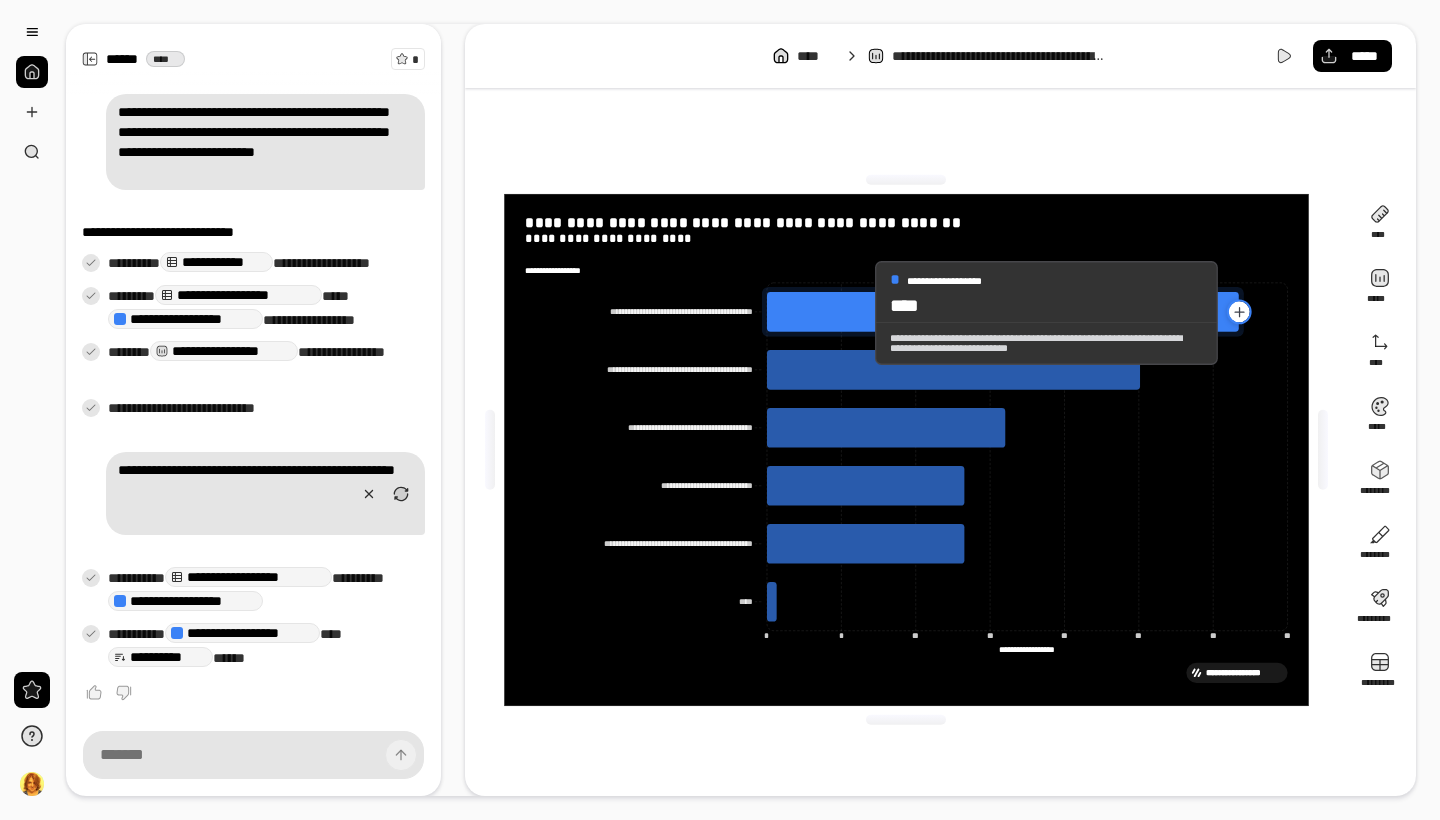 click 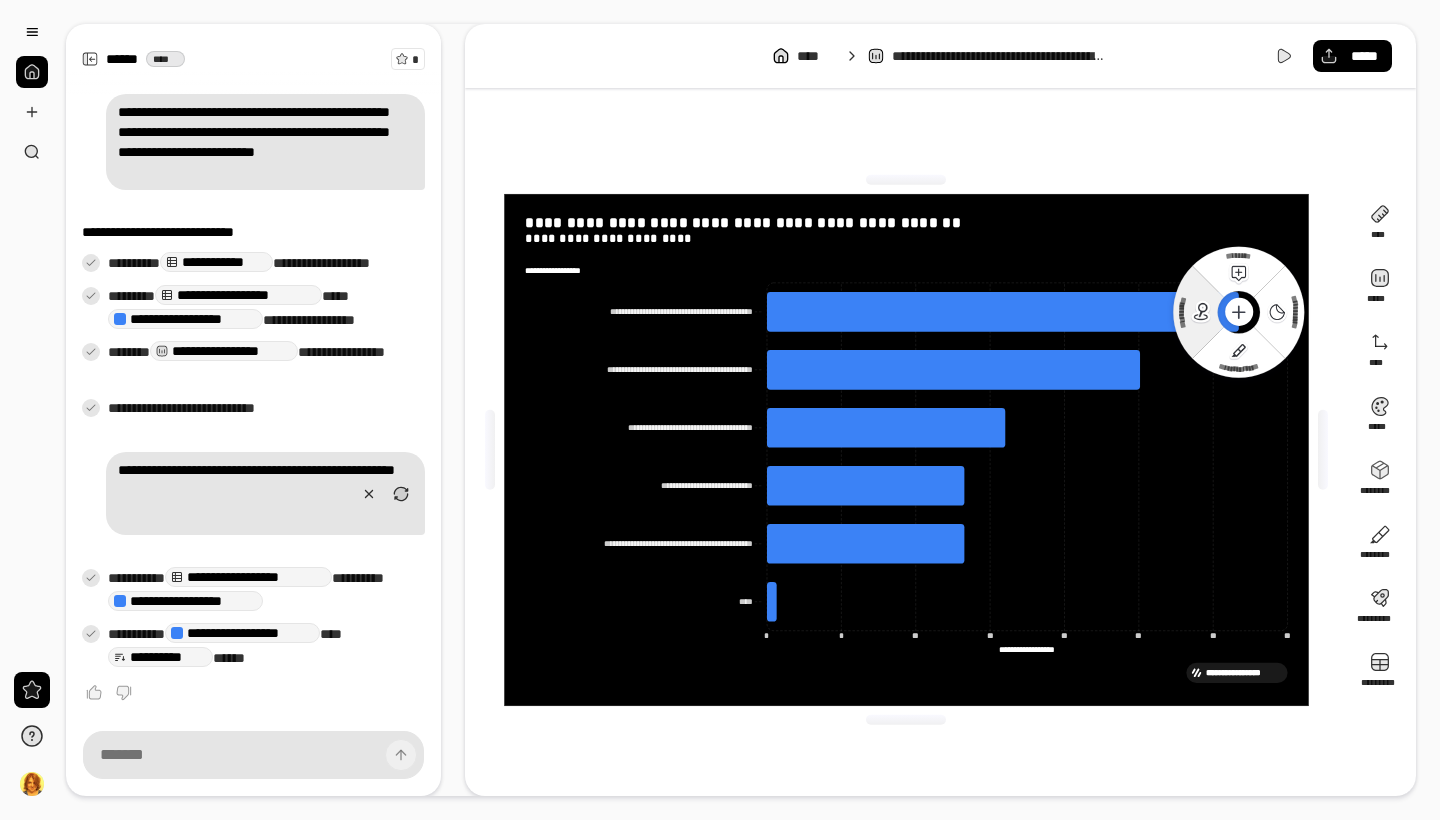 click 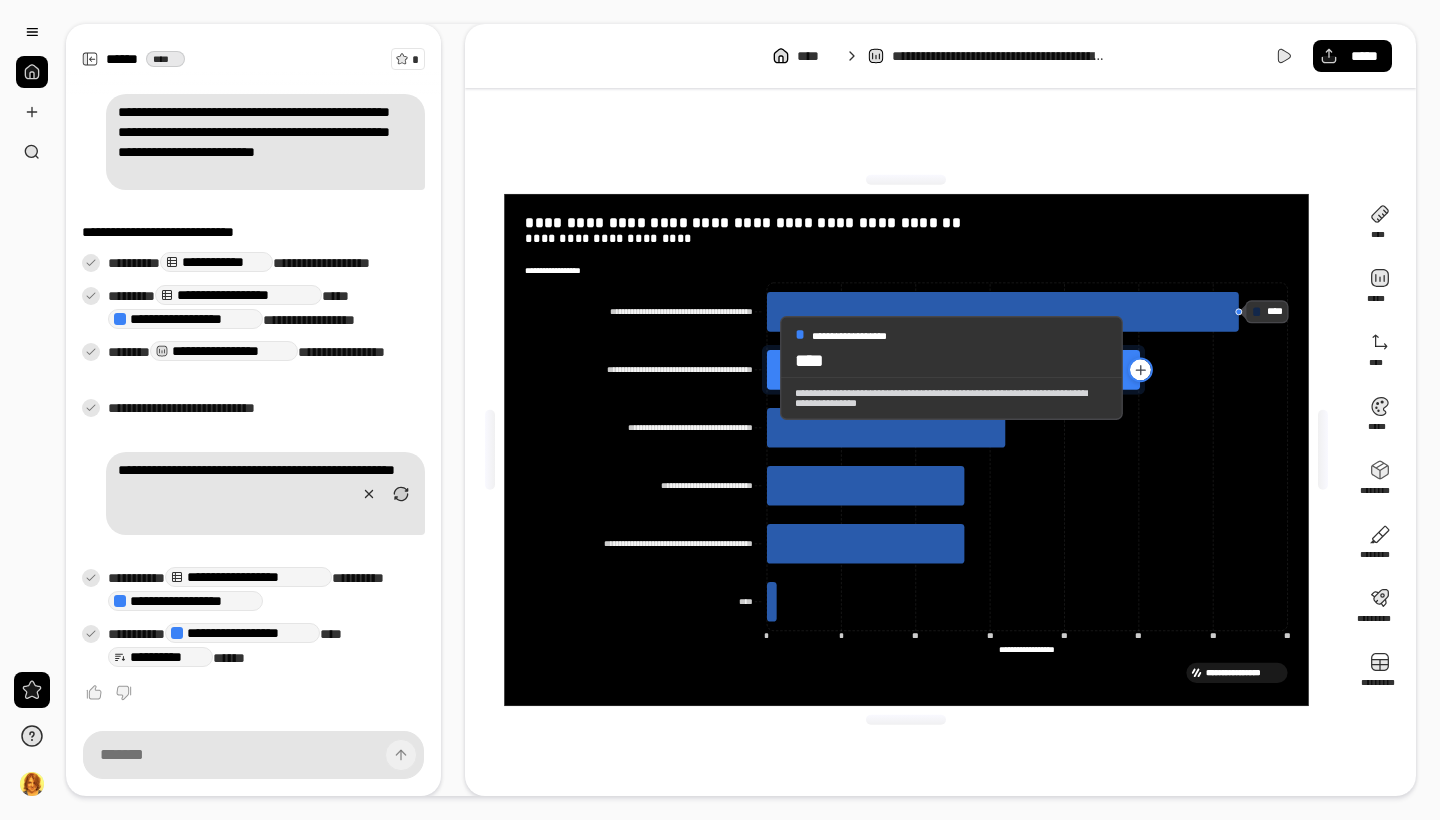 click 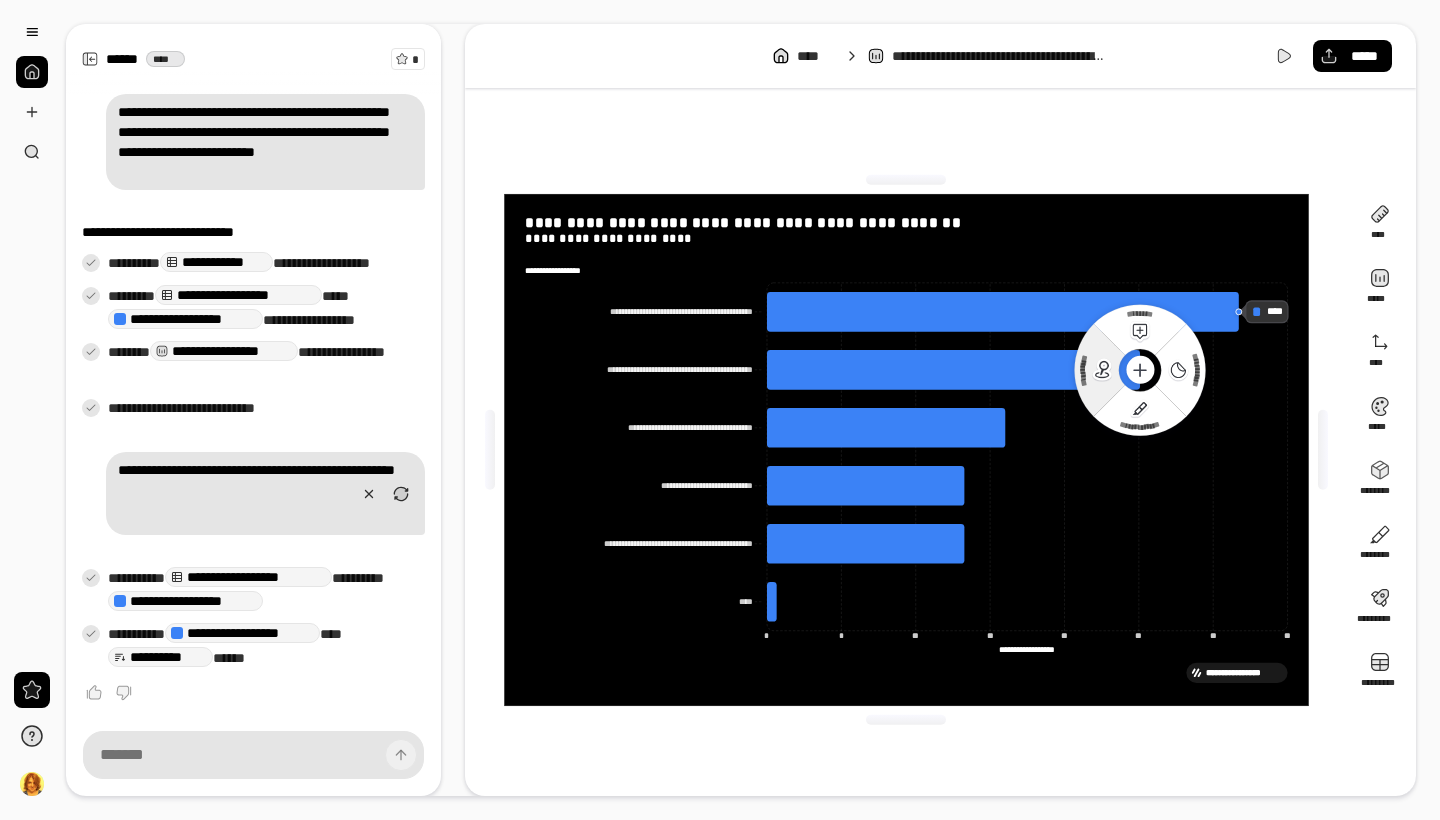 click 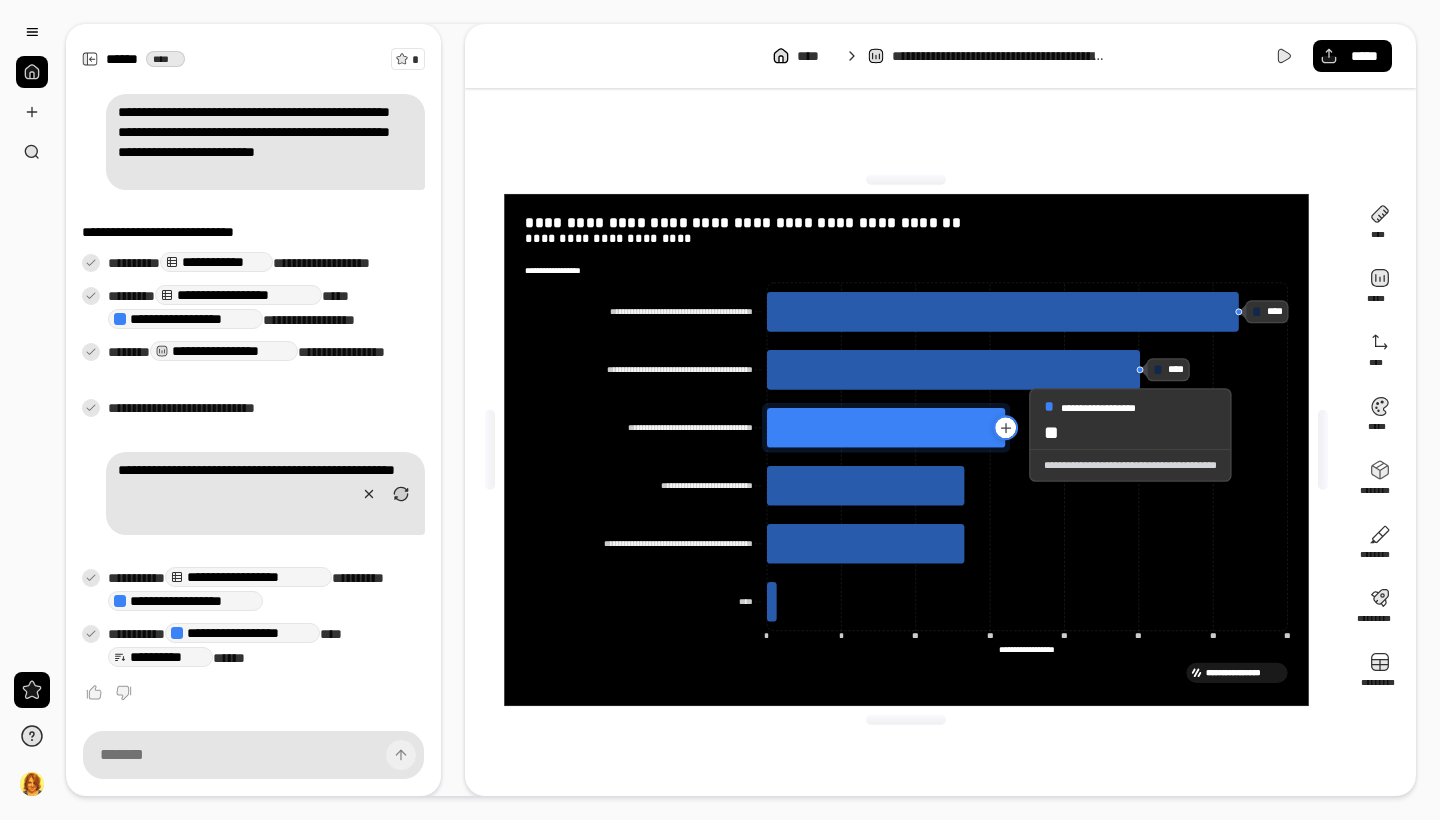 click 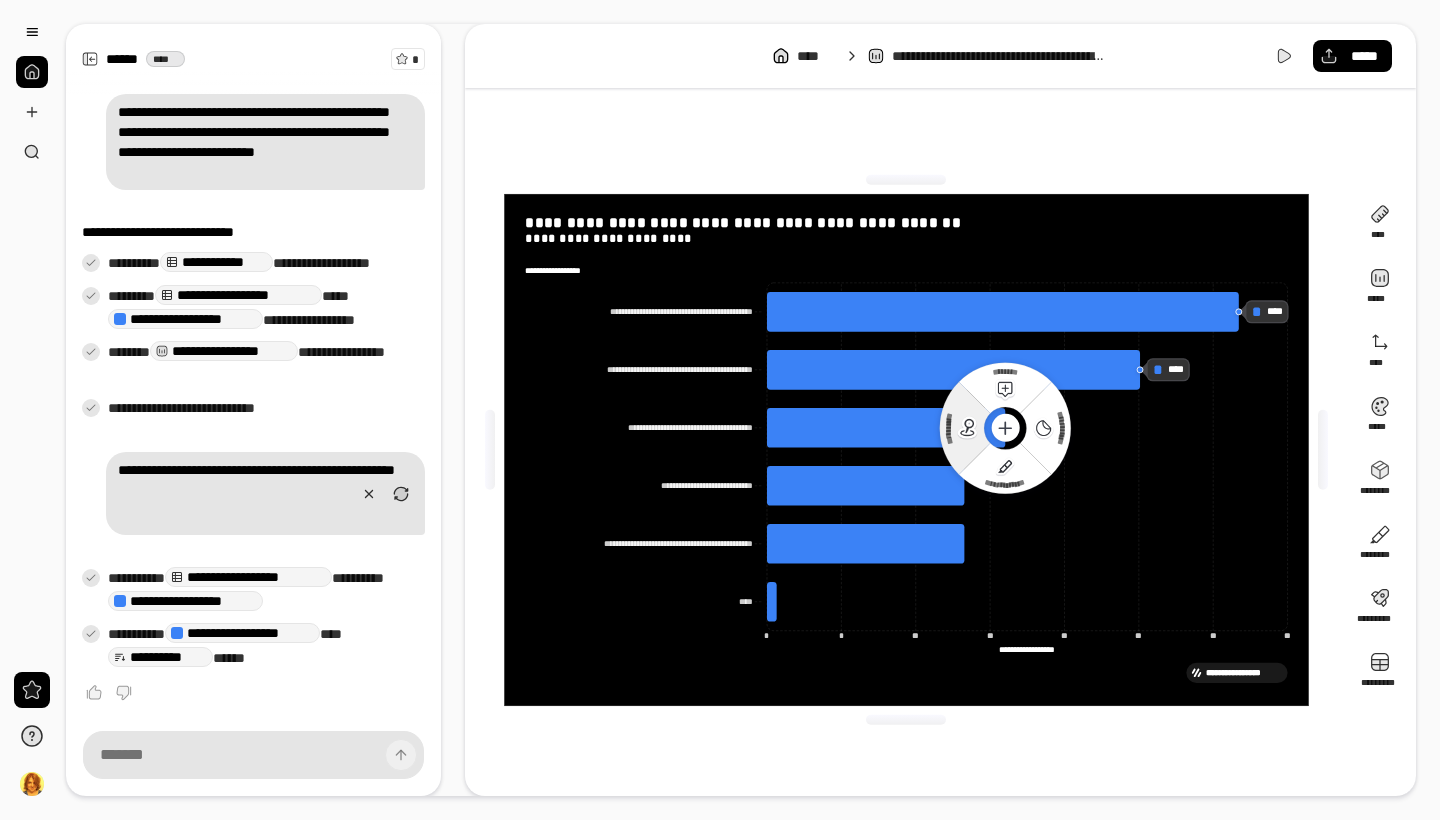 click 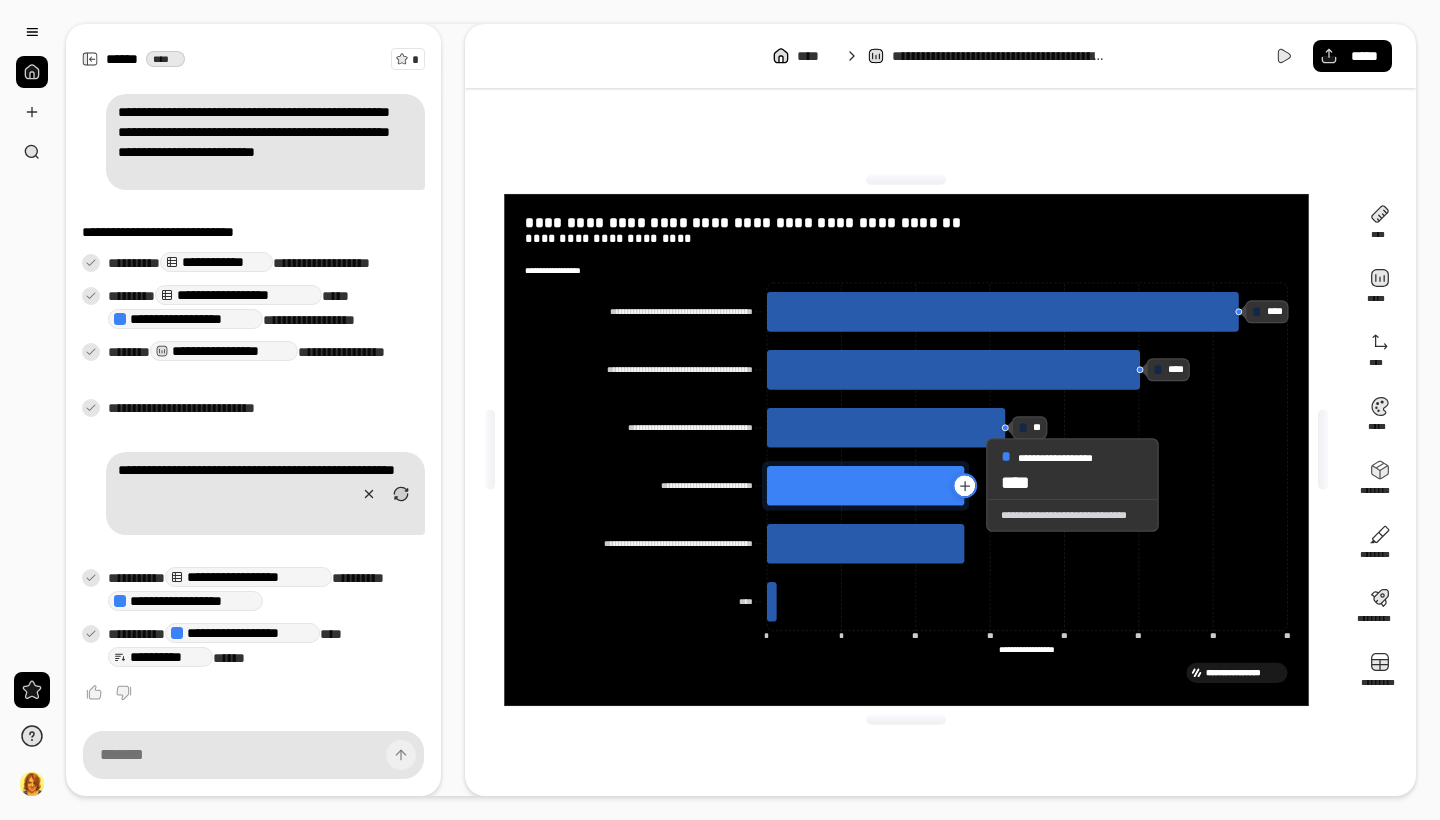 click 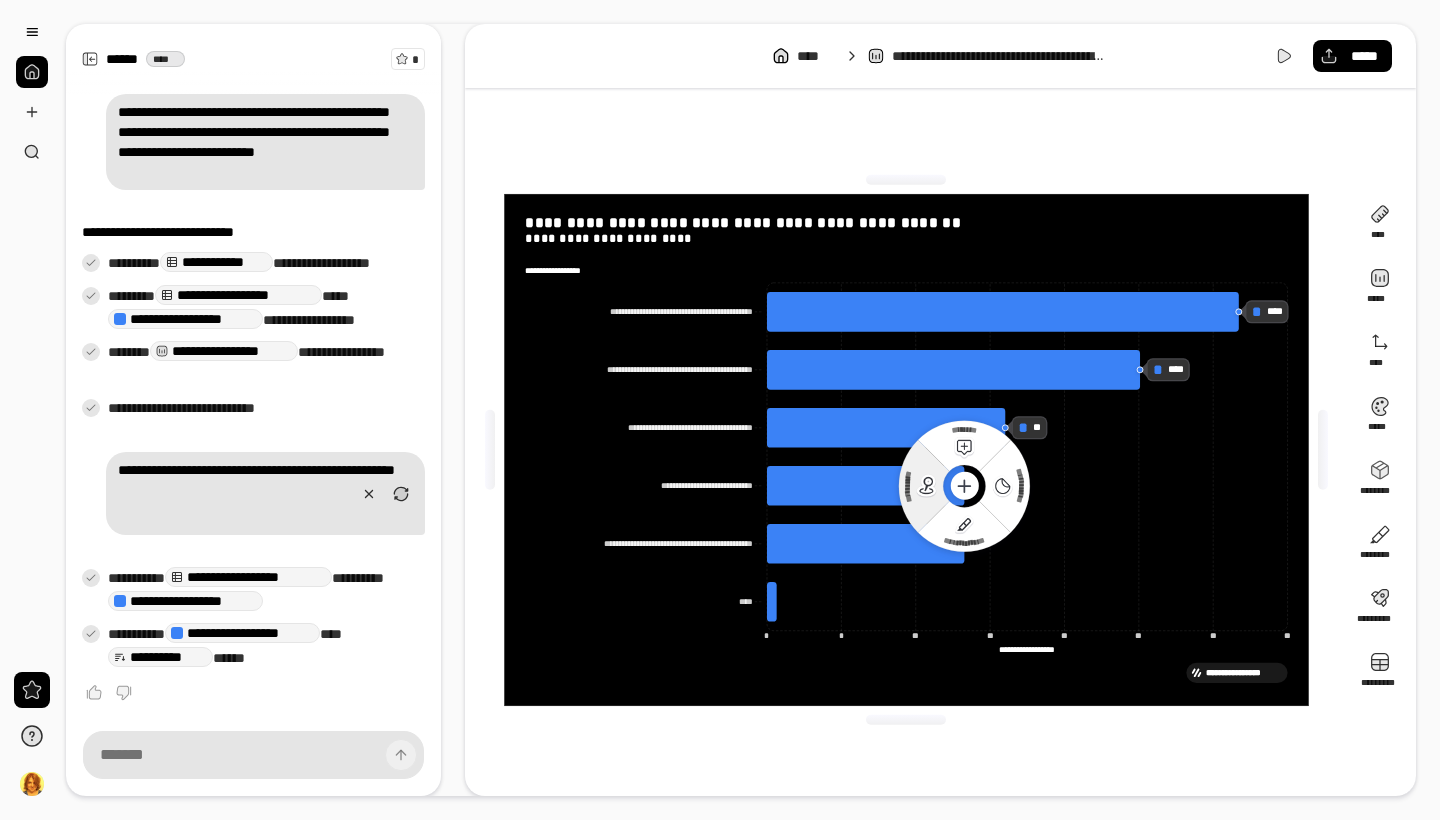 click 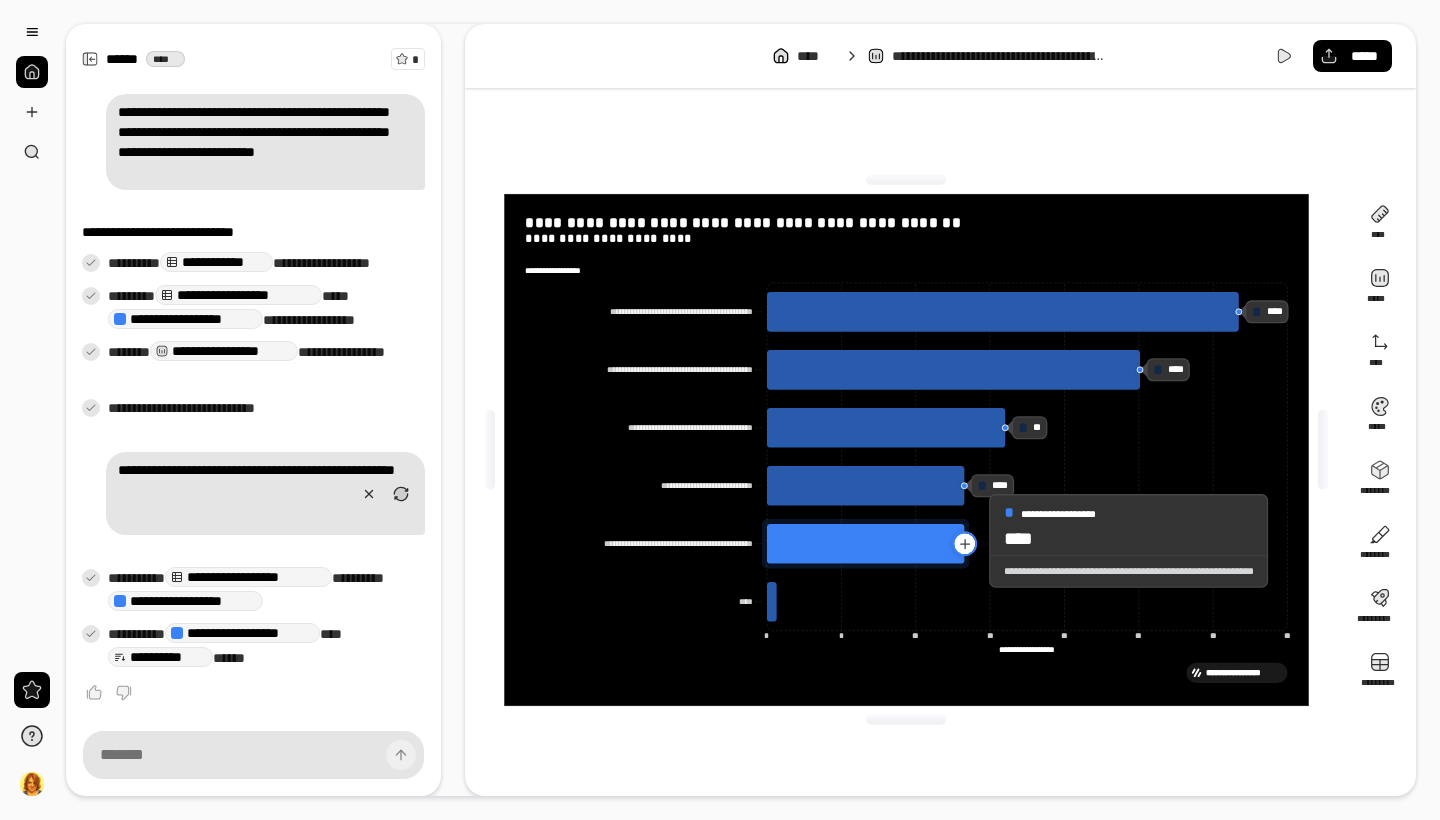 click 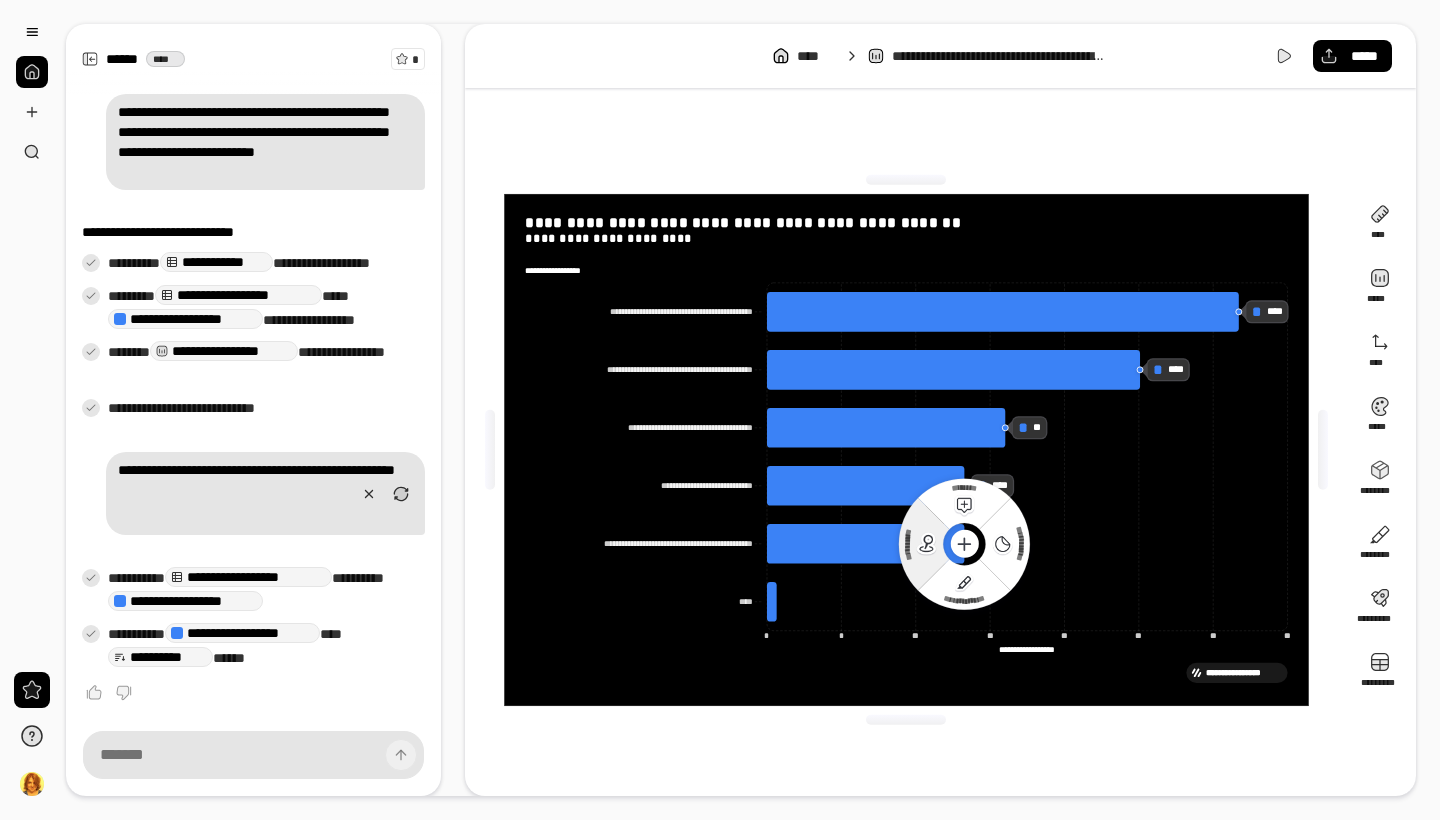 click 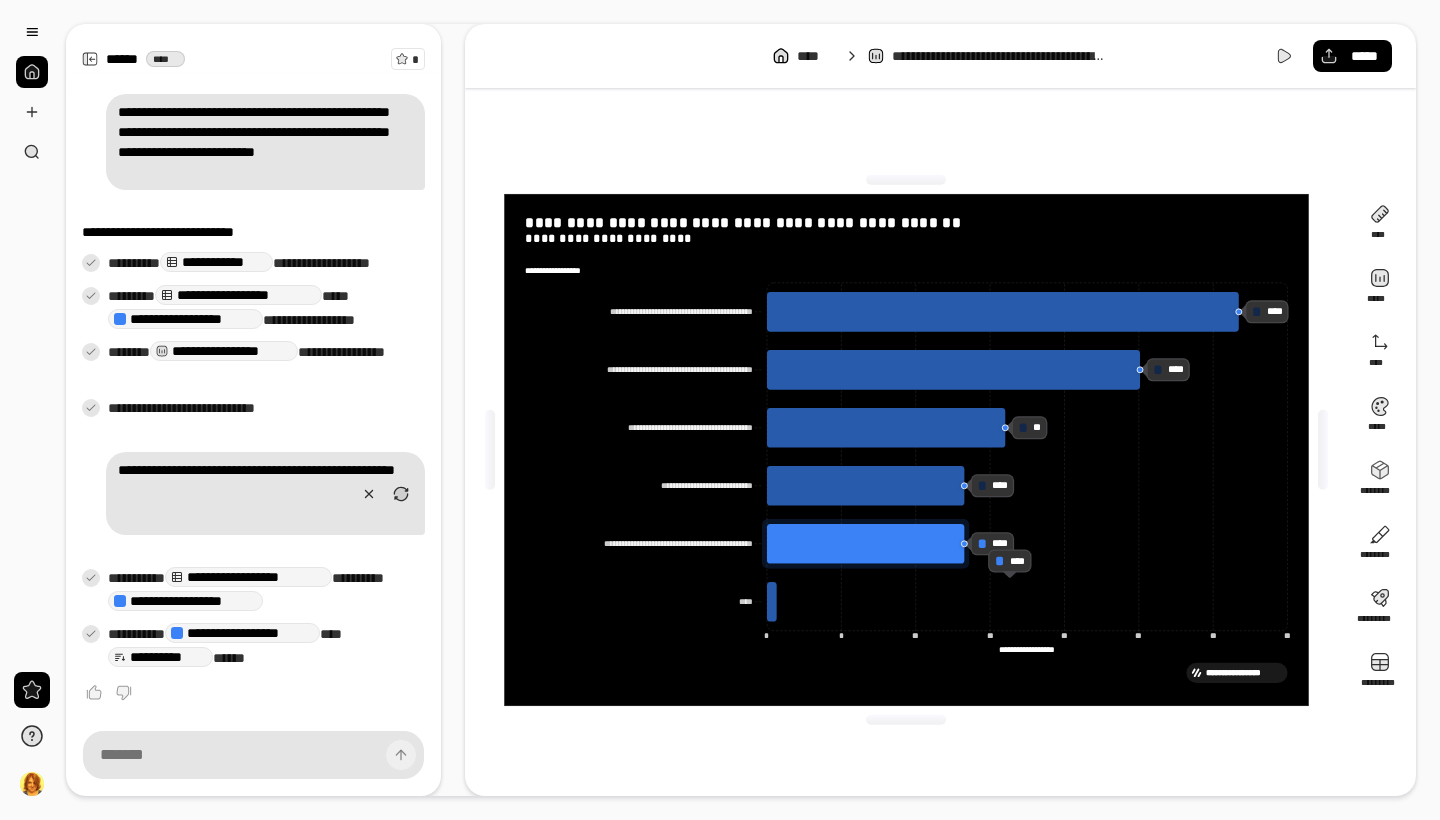 click 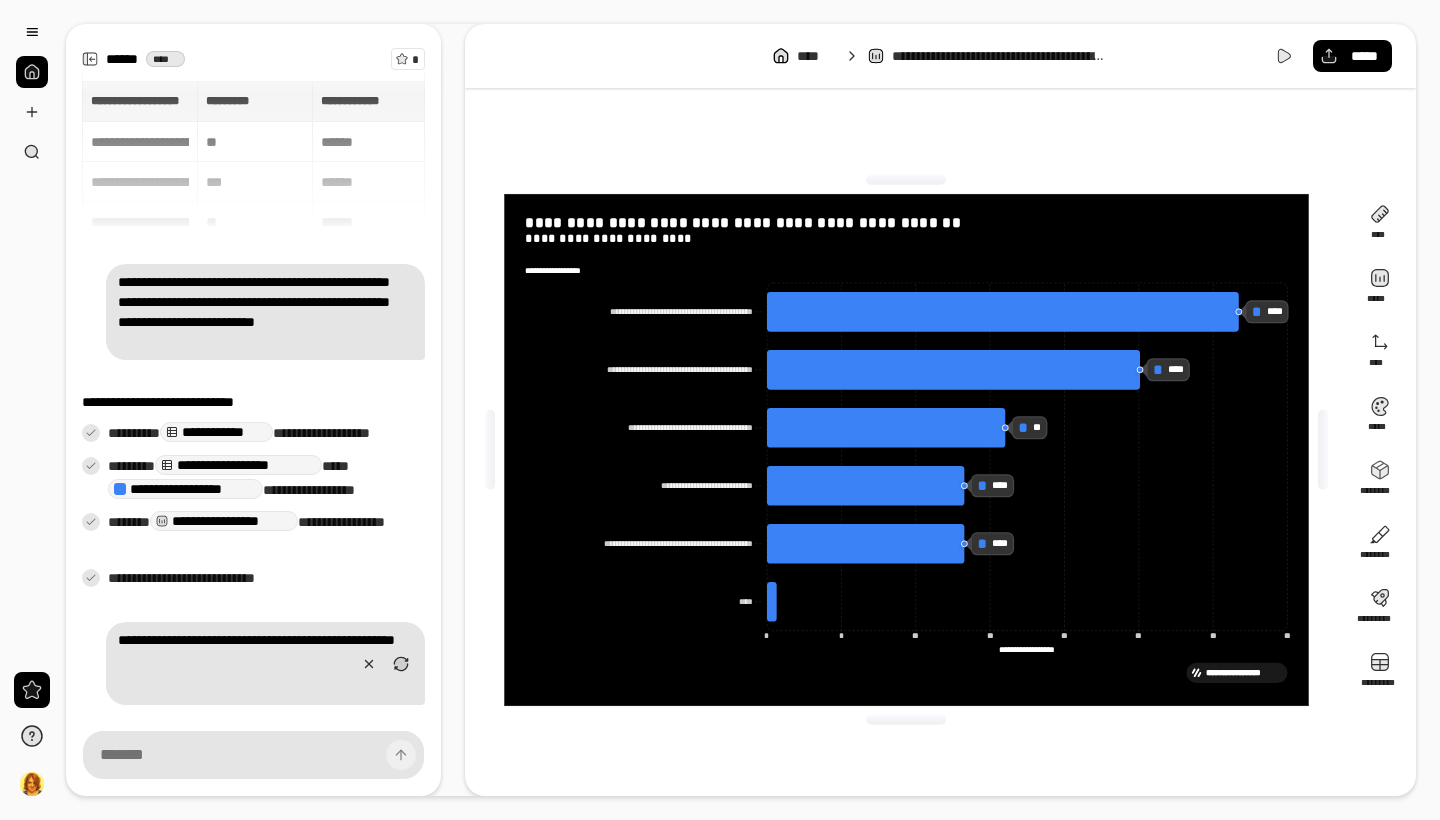 scroll, scrollTop: 0, scrollLeft: 0, axis: both 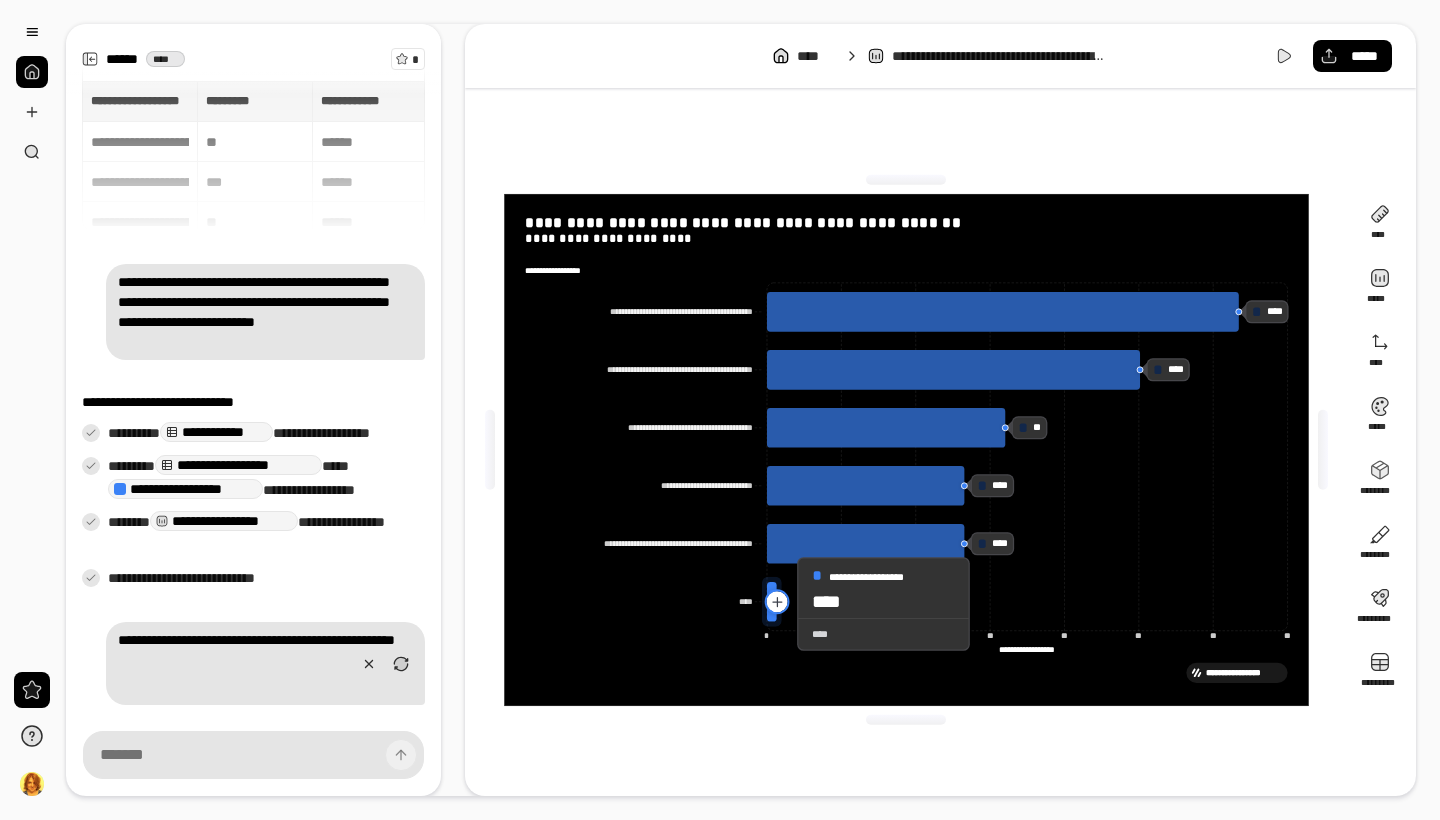 click 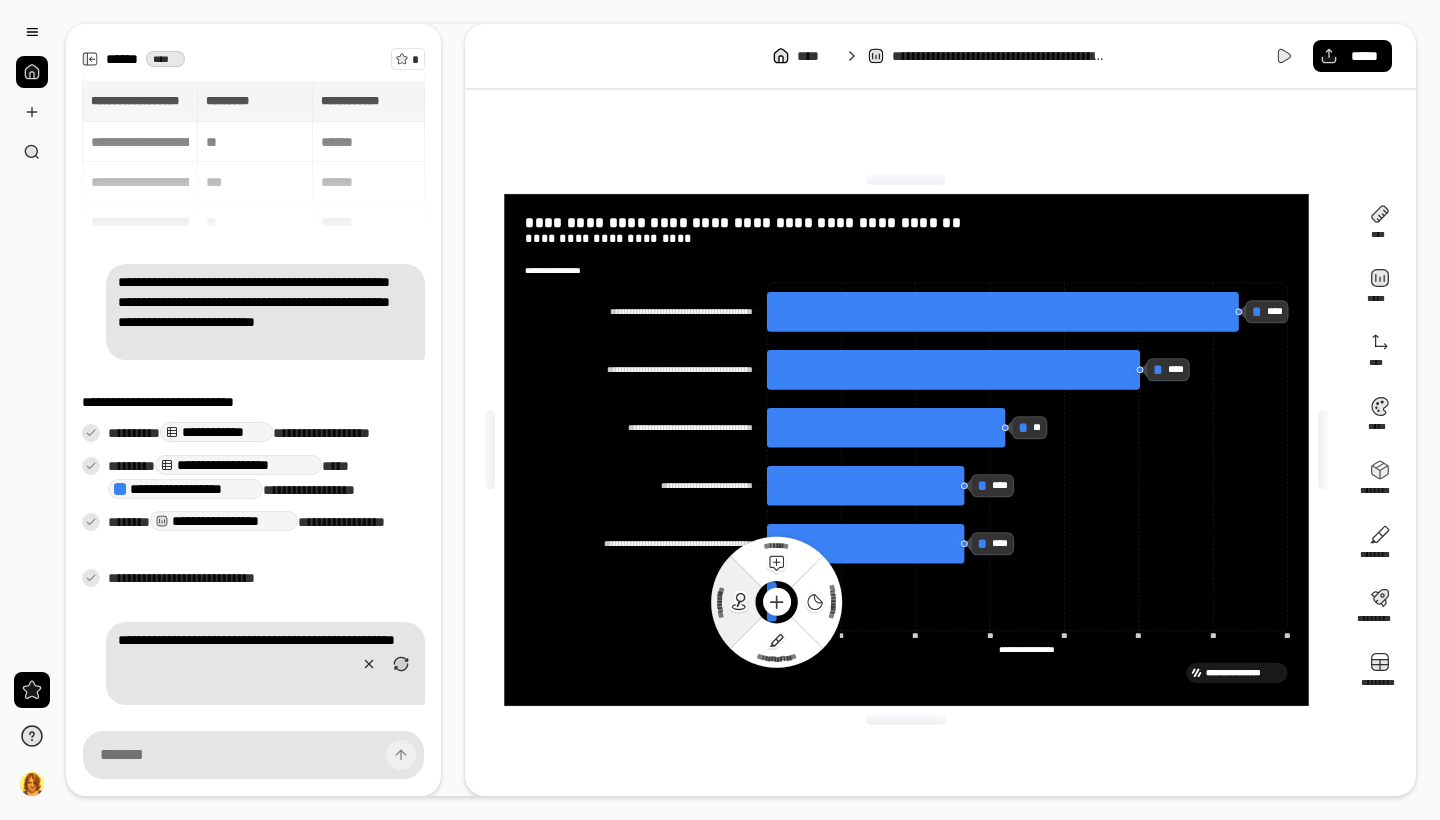 click 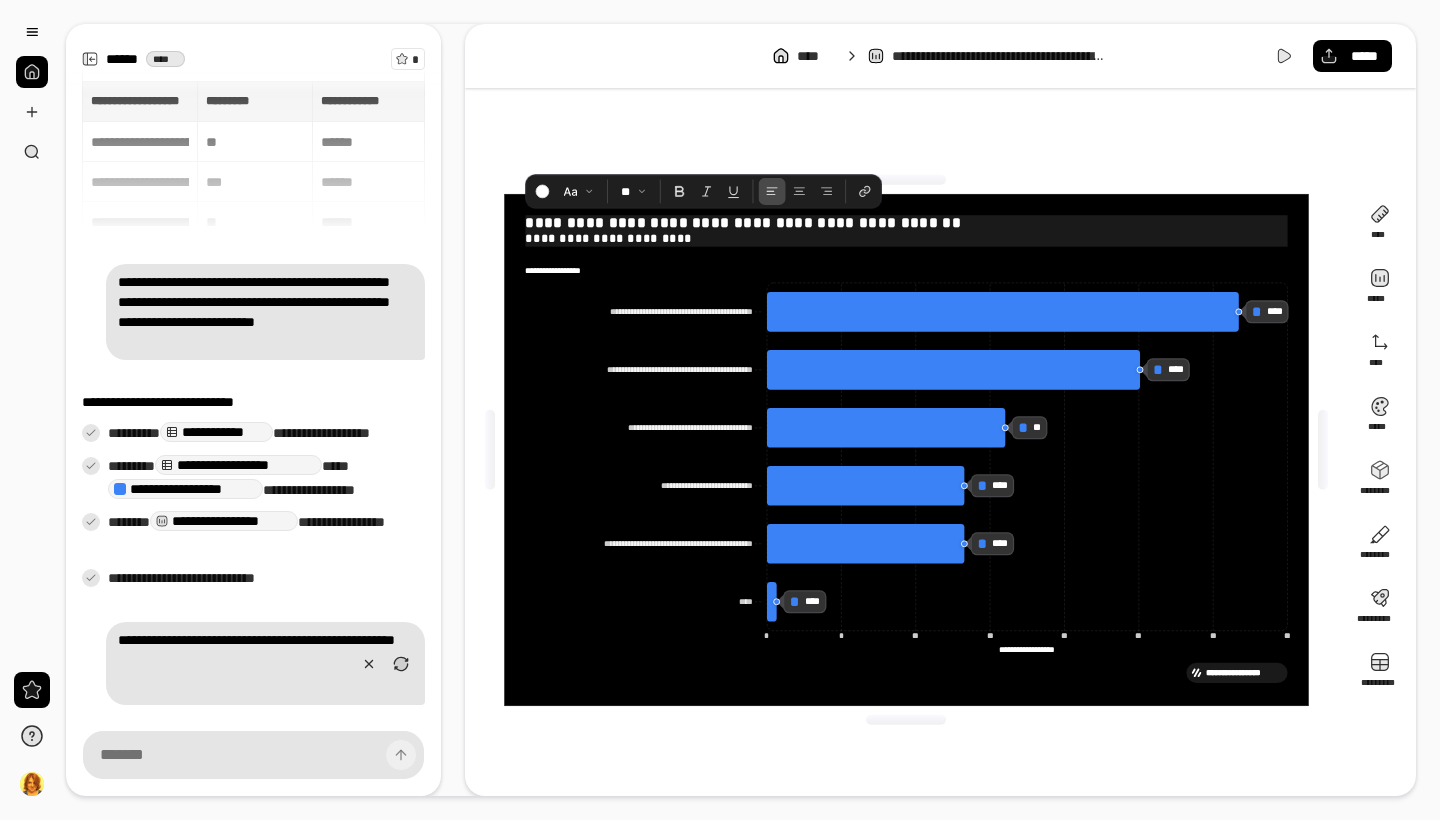 click on "**********" at bounding box center [906, 223] 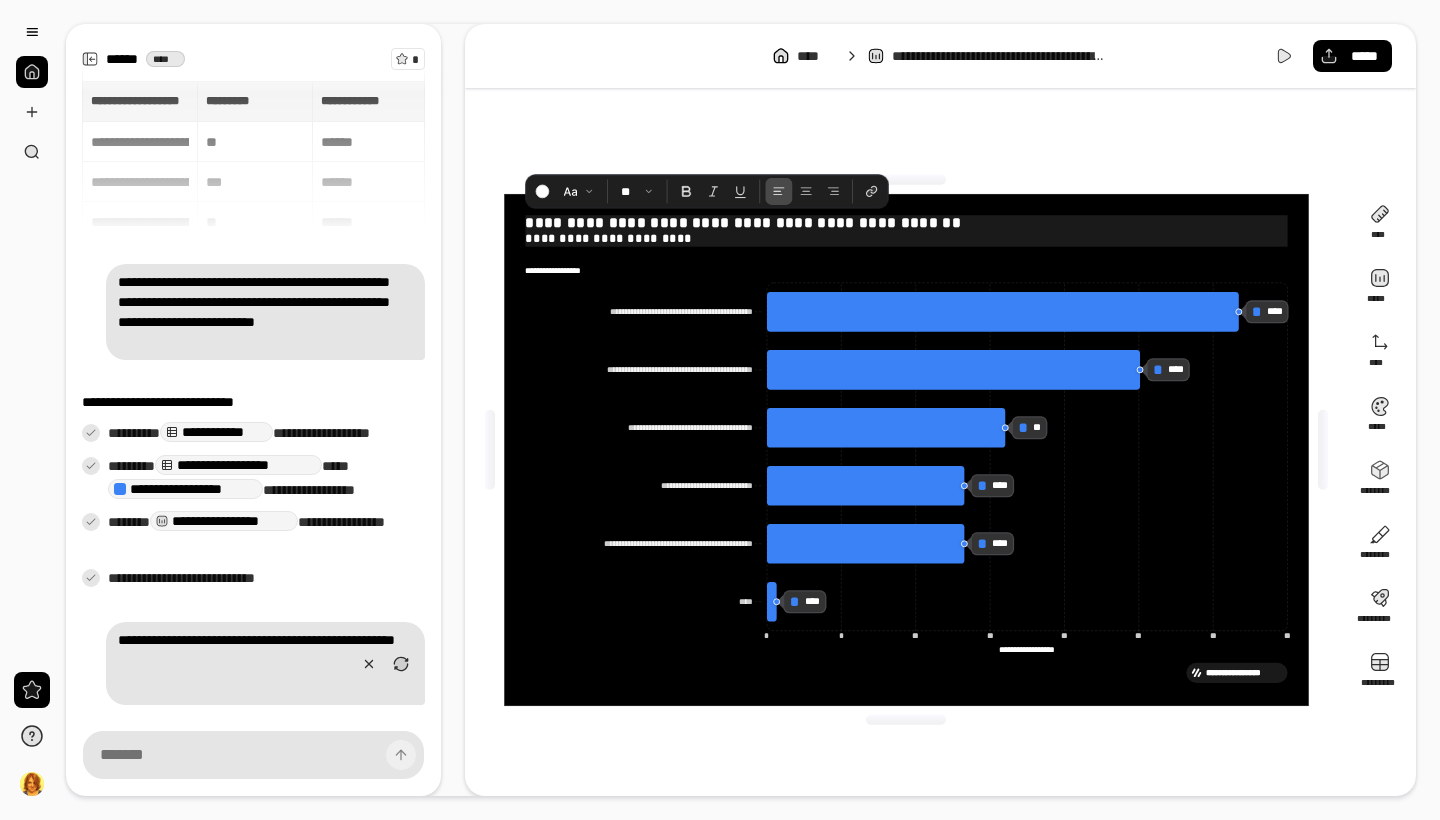 click on "**********" at bounding box center (906, 223) 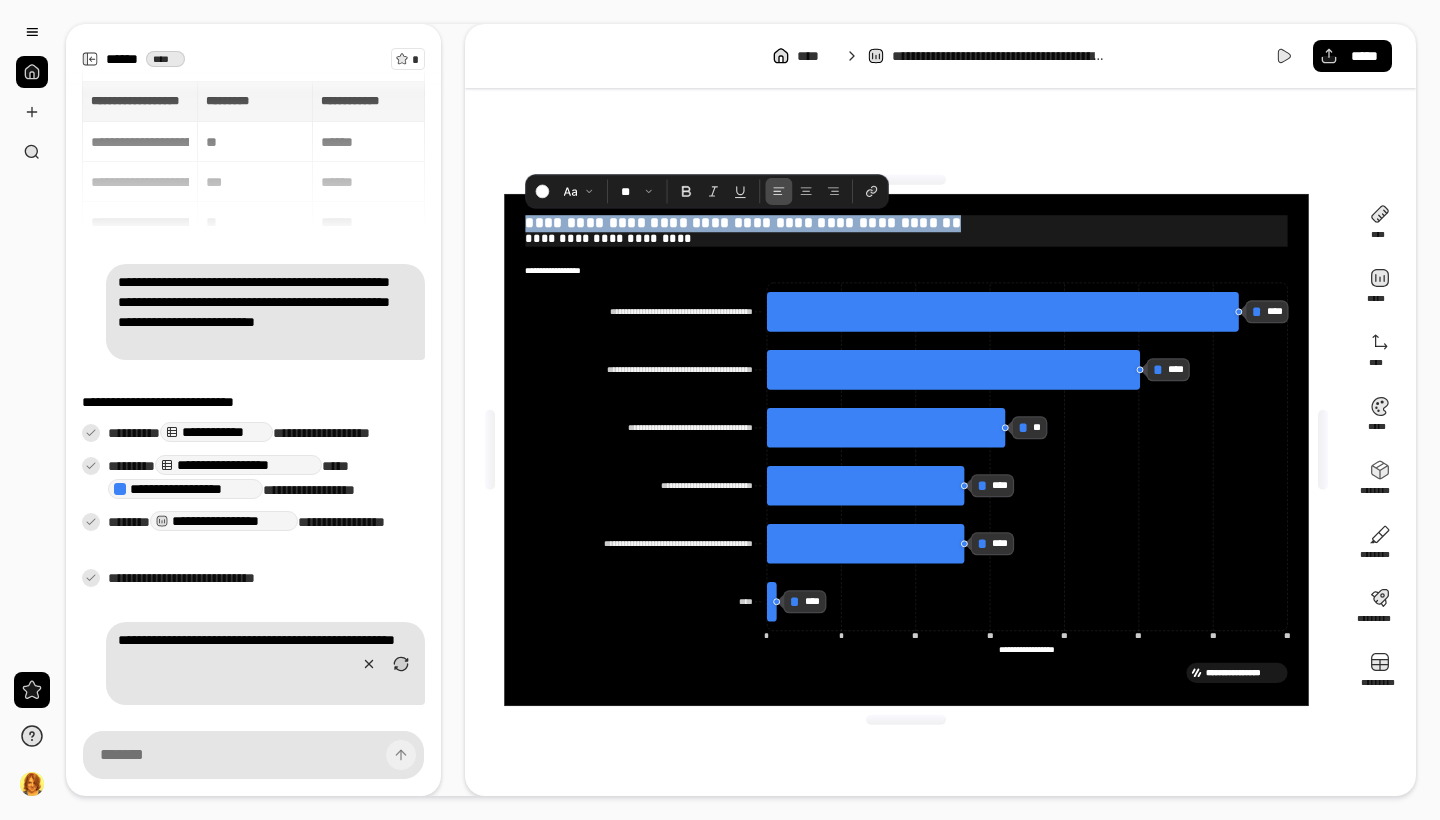 click on "**********" at bounding box center [906, 223] 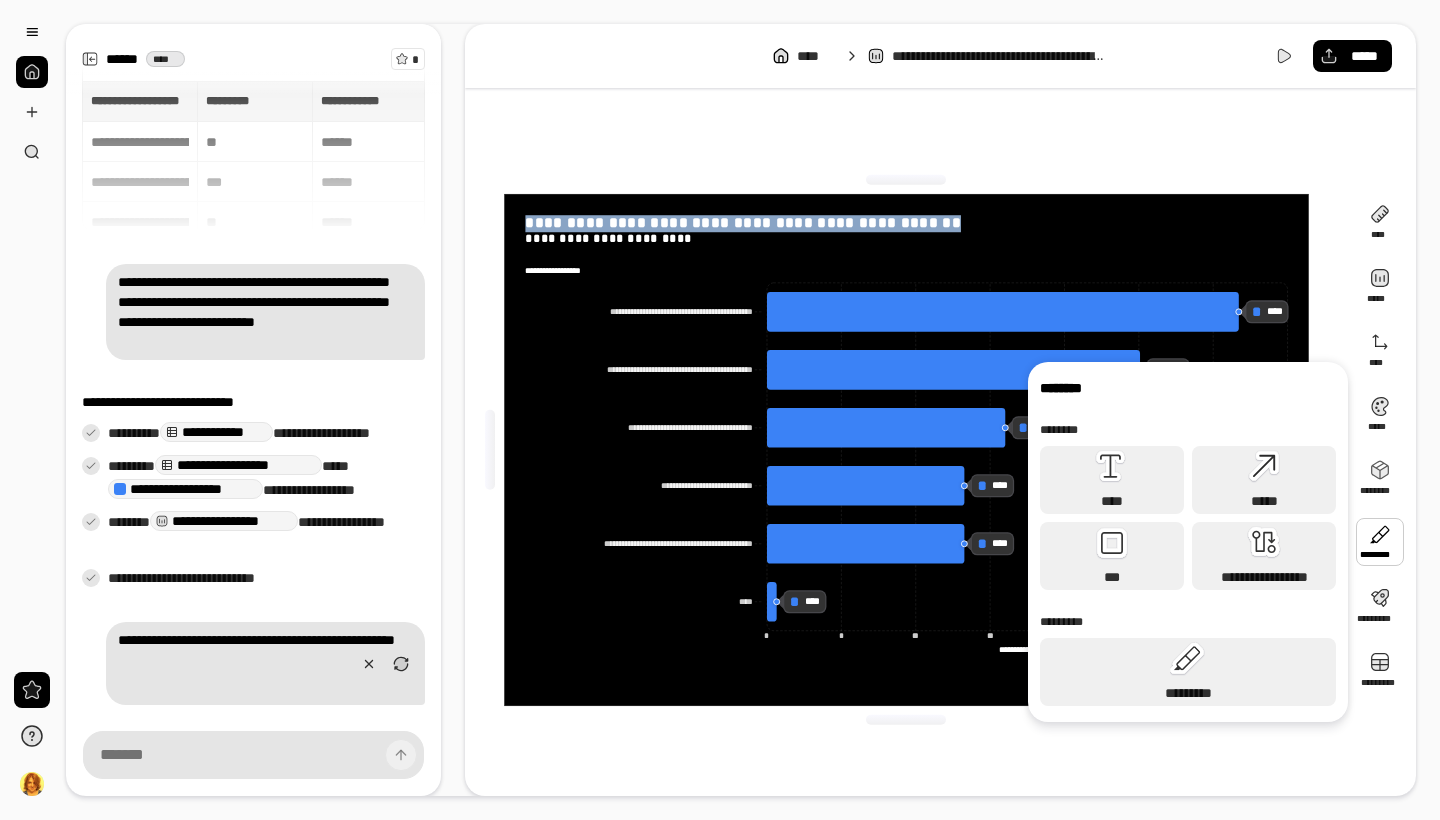 click at bounding box center (1380, 542) 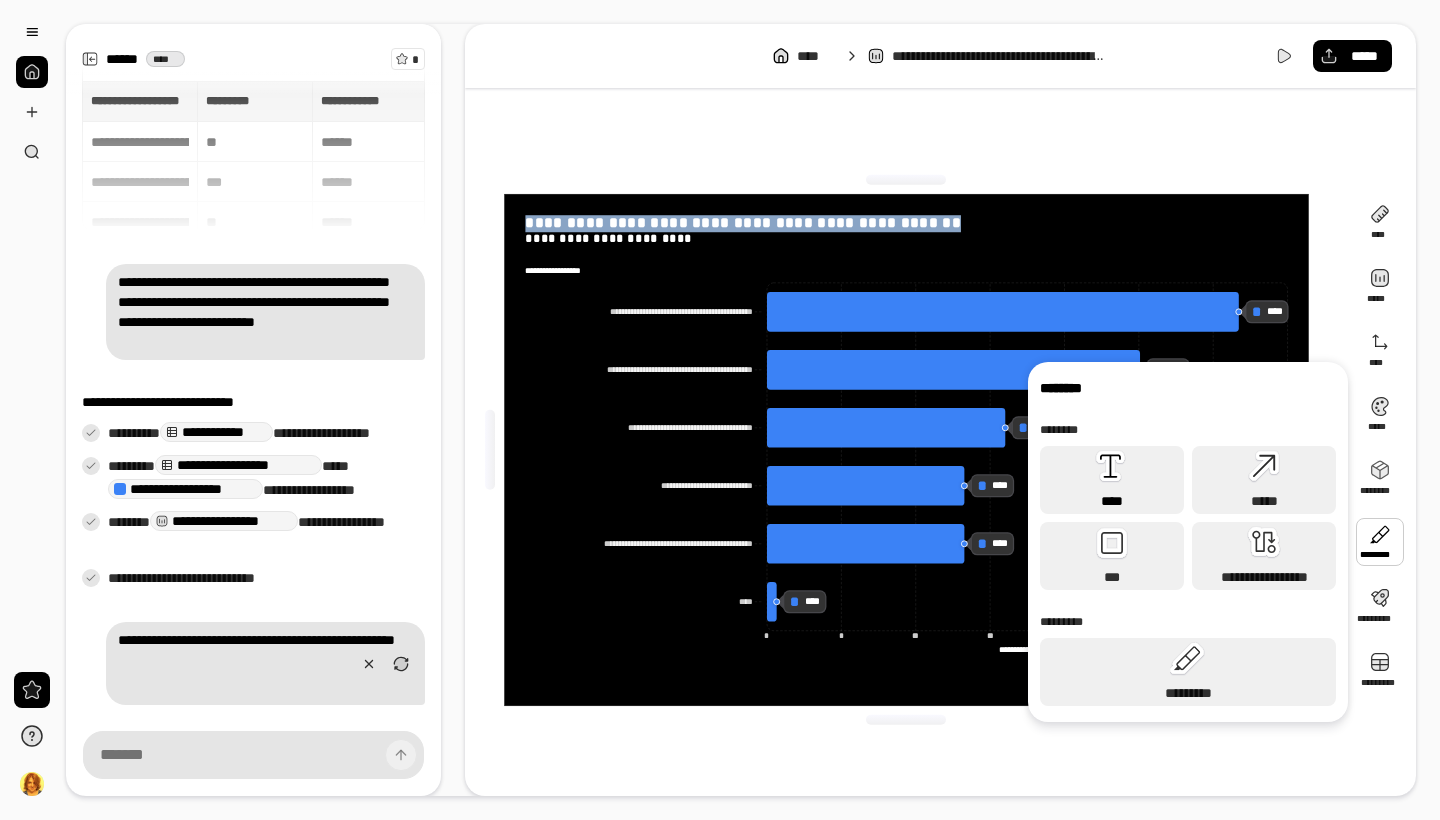 click 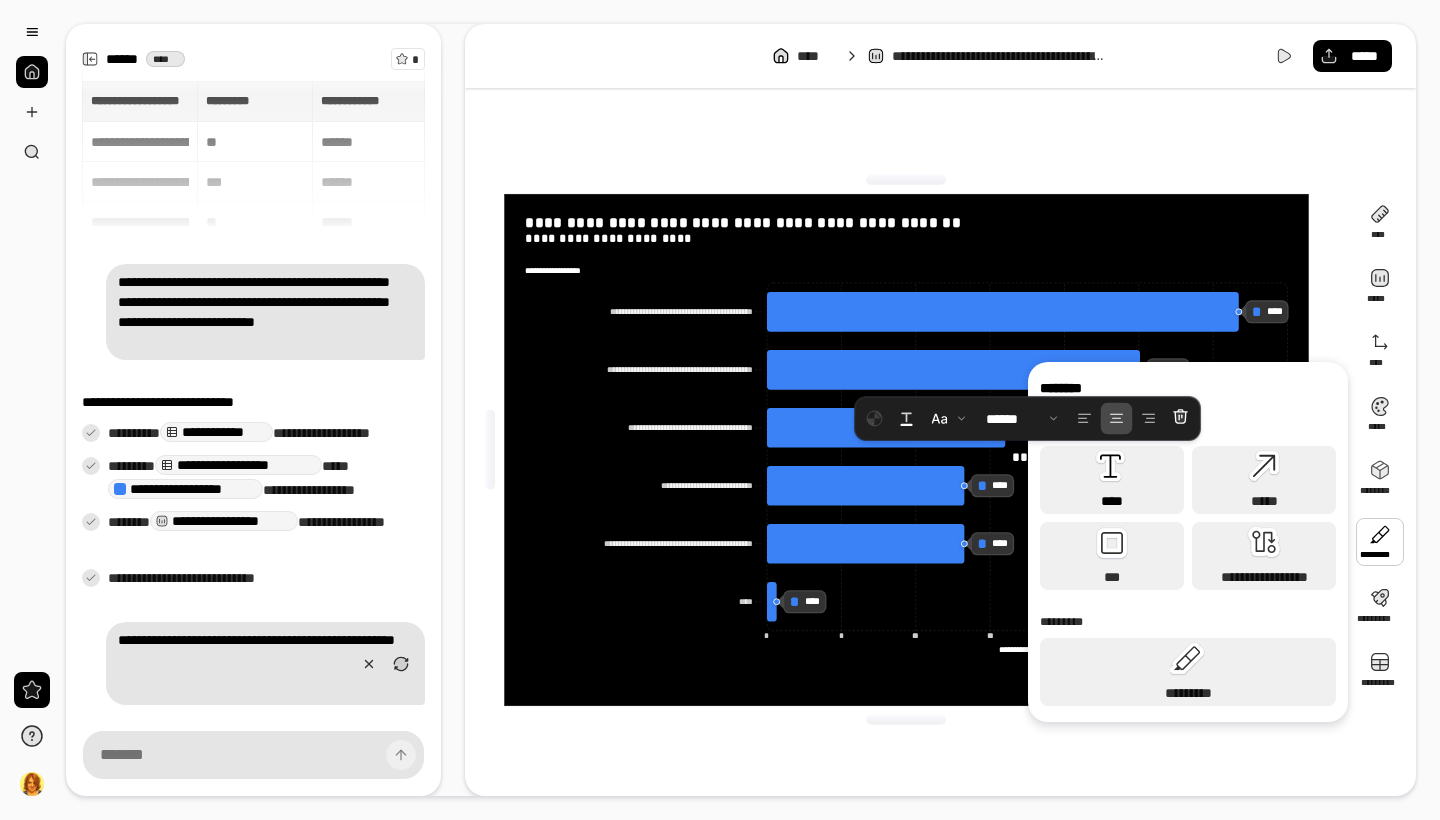 click 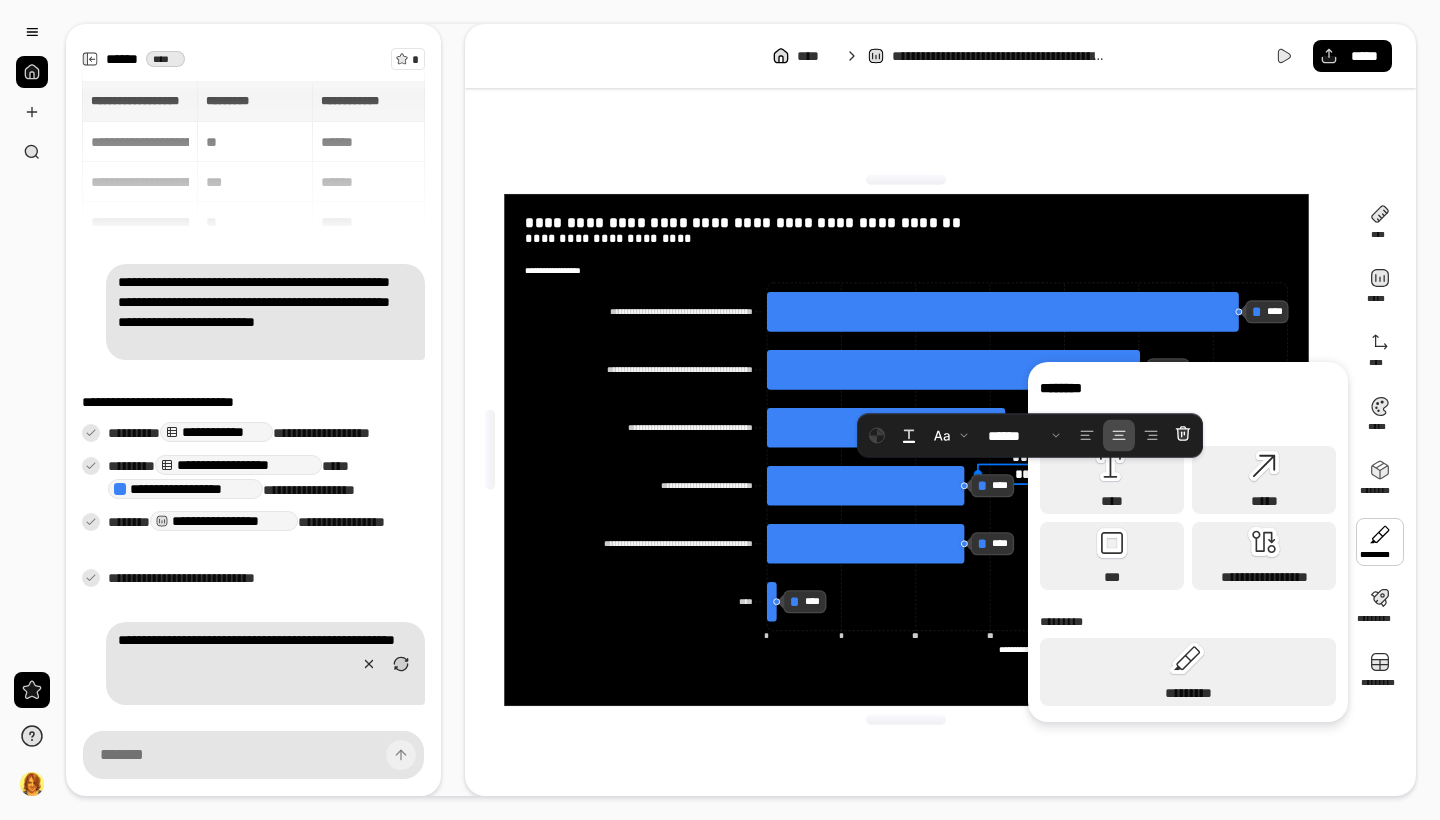 click on "**********" at bounding box center [940, 410] 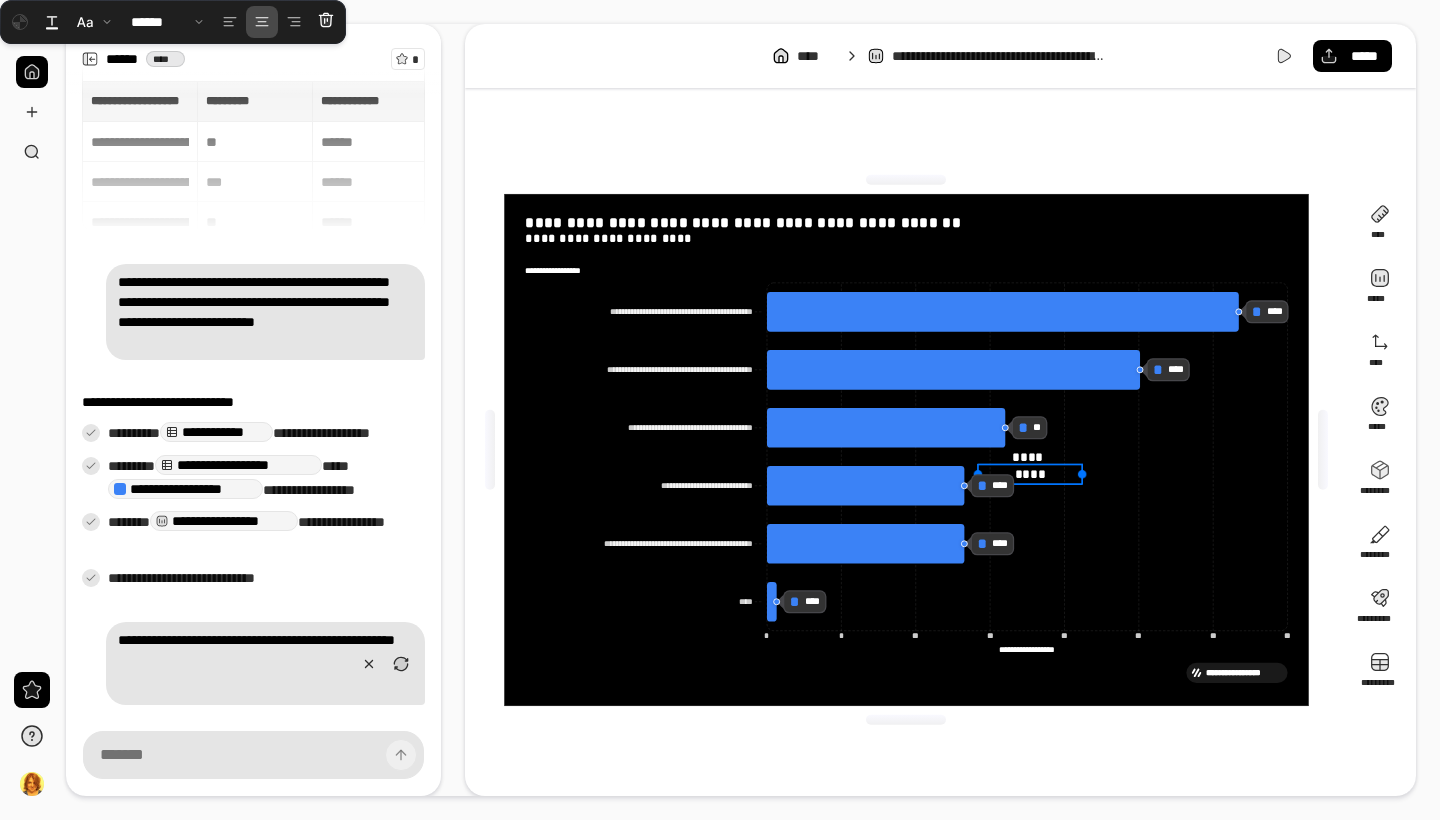 click on "****" at bounding box center (1030, 474) 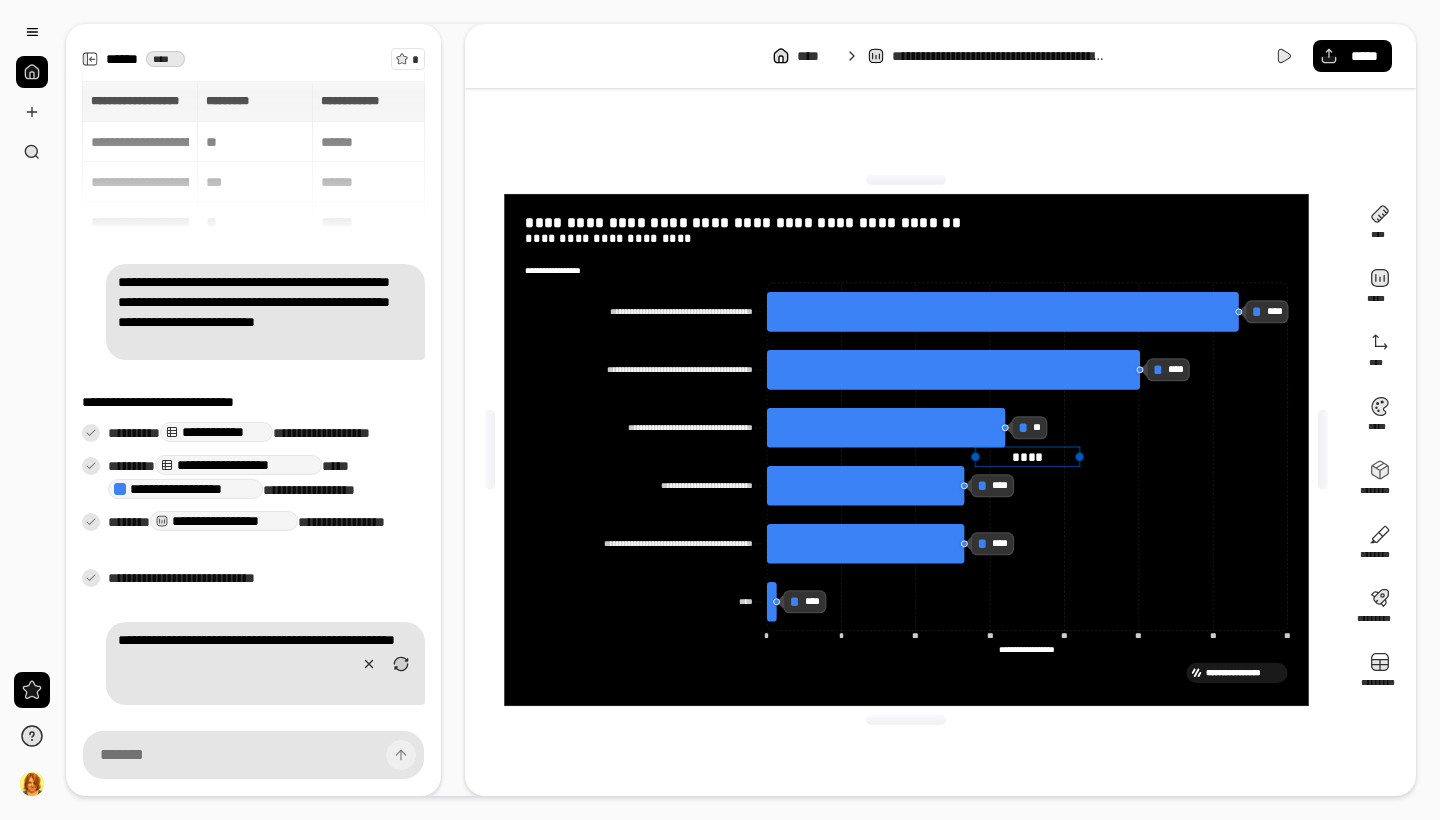 click on "****" at bounding box center [1027, 457] 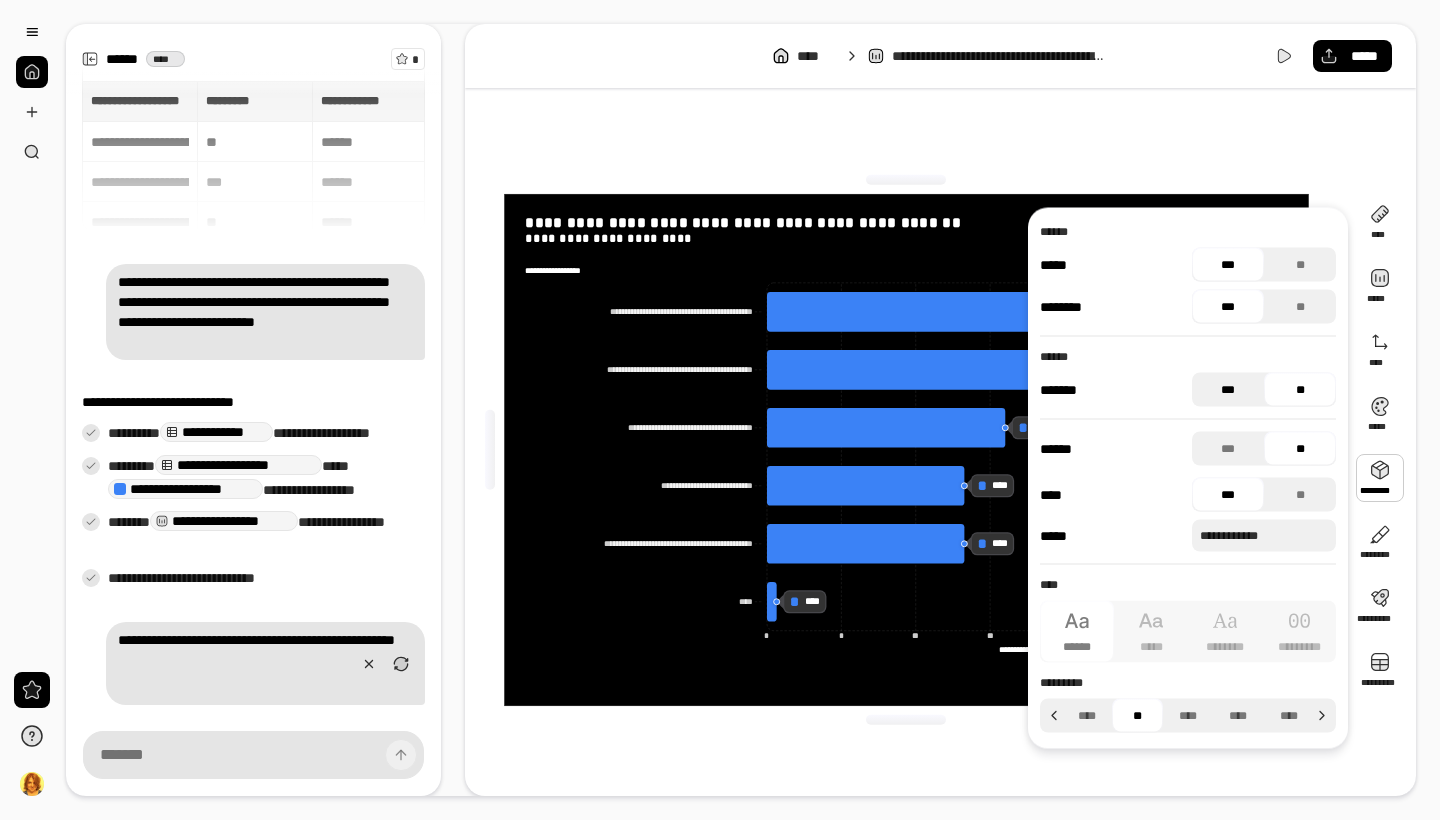 click on "***" at bounding box center (1228, 390) 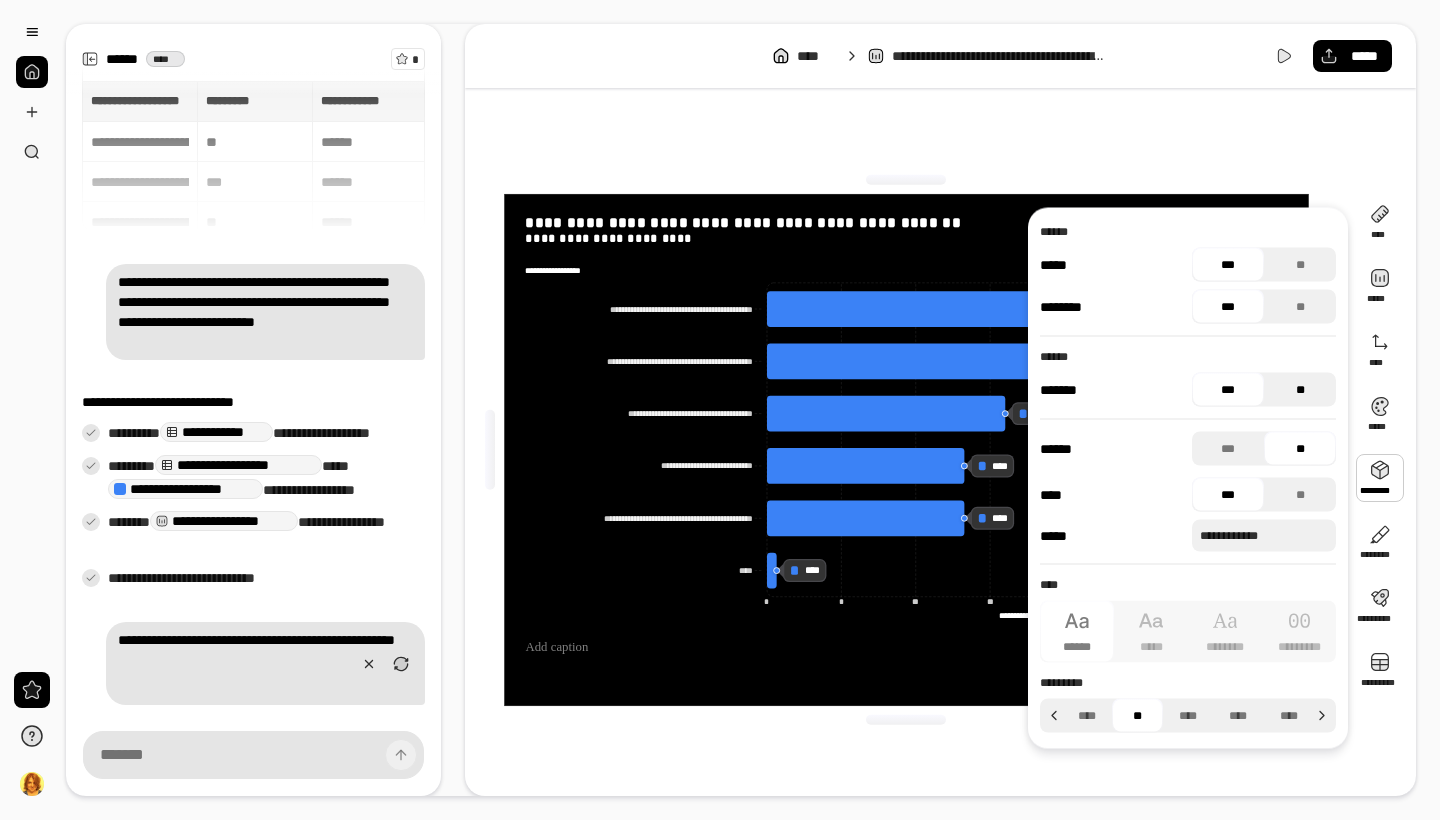 click on "**" at bounding box center [1300, 390] 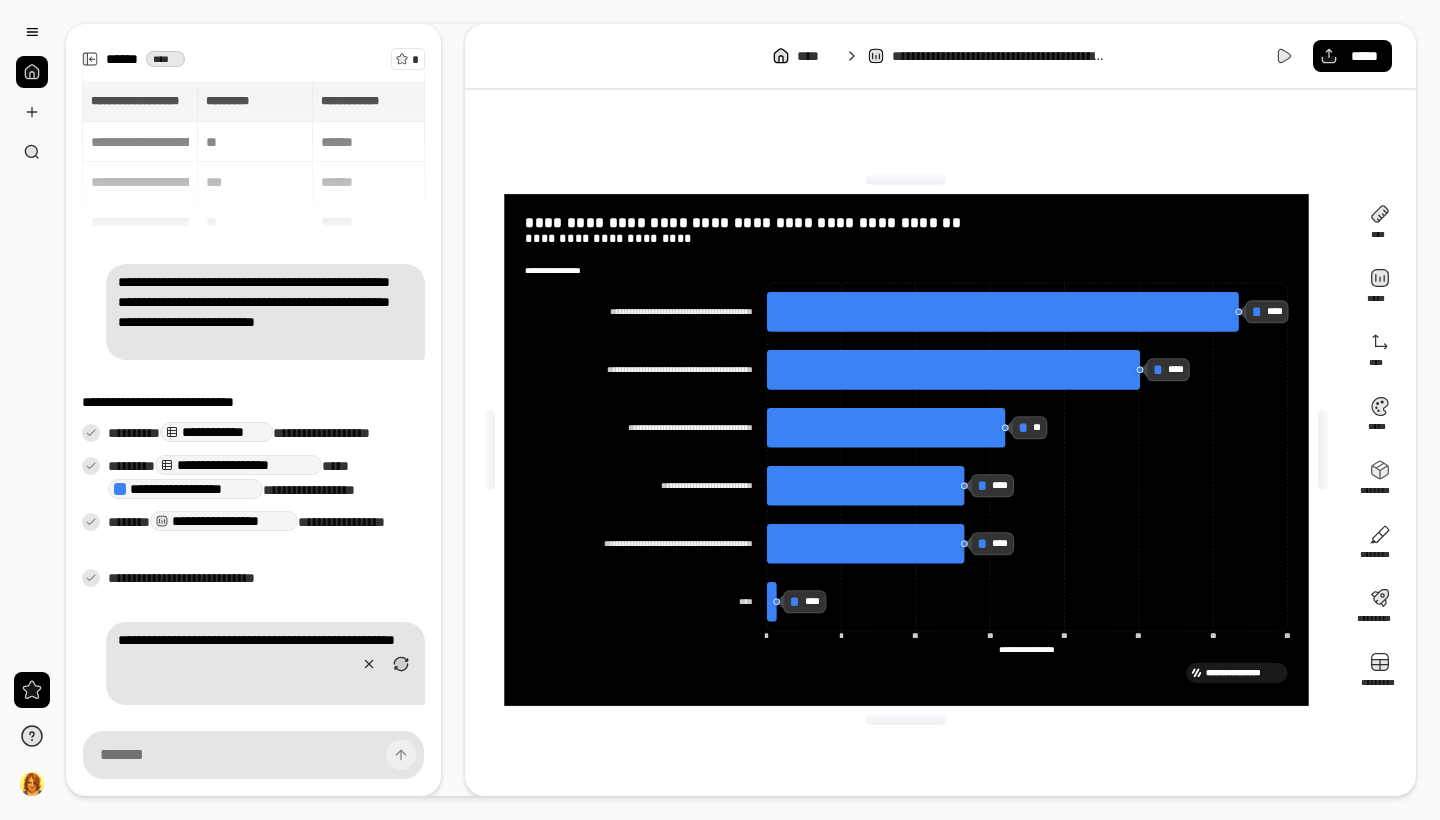 click on "**********" at bounding box center (906, 450) 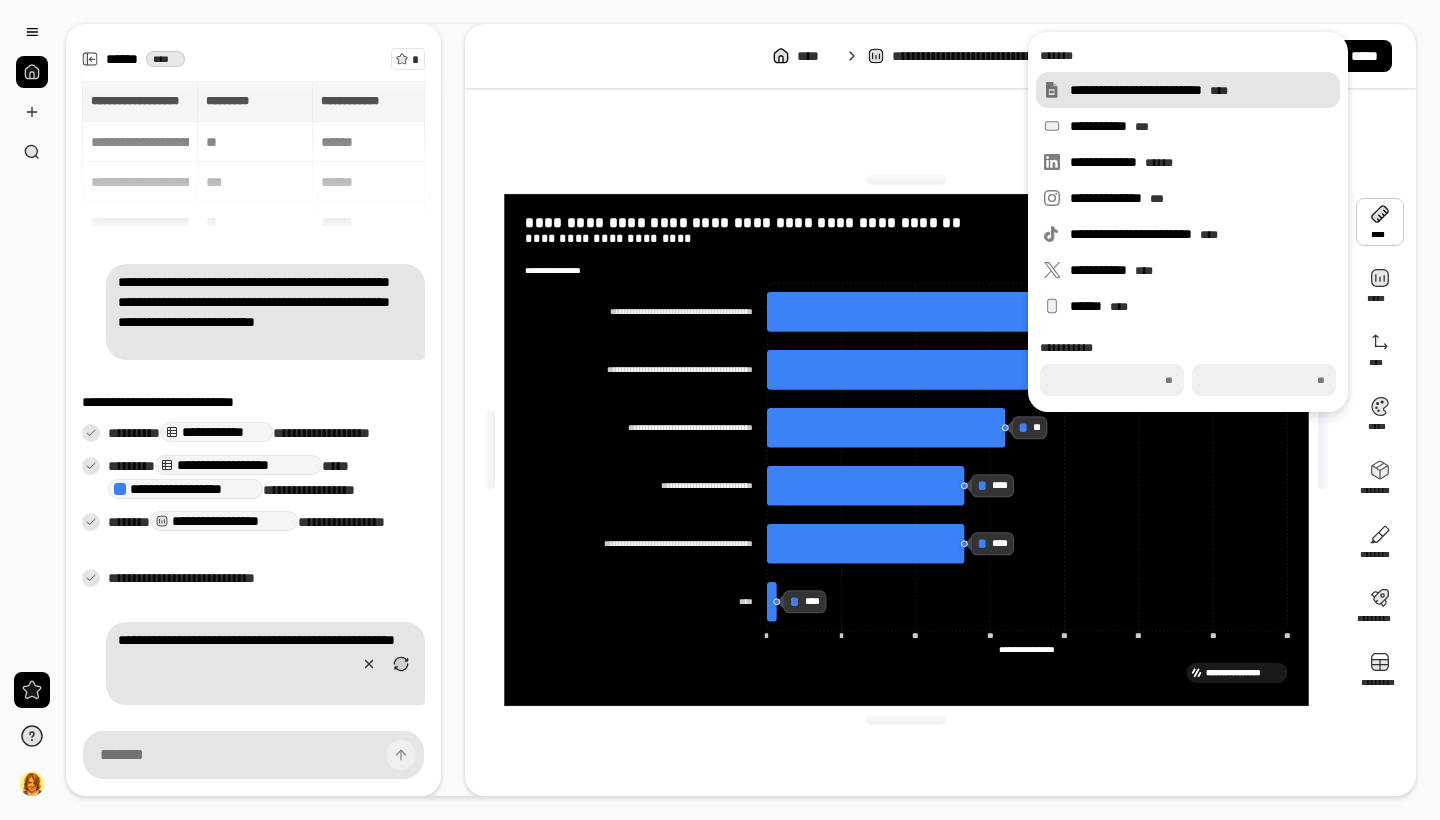 click on "**********" at bounding box center [1201, 90] 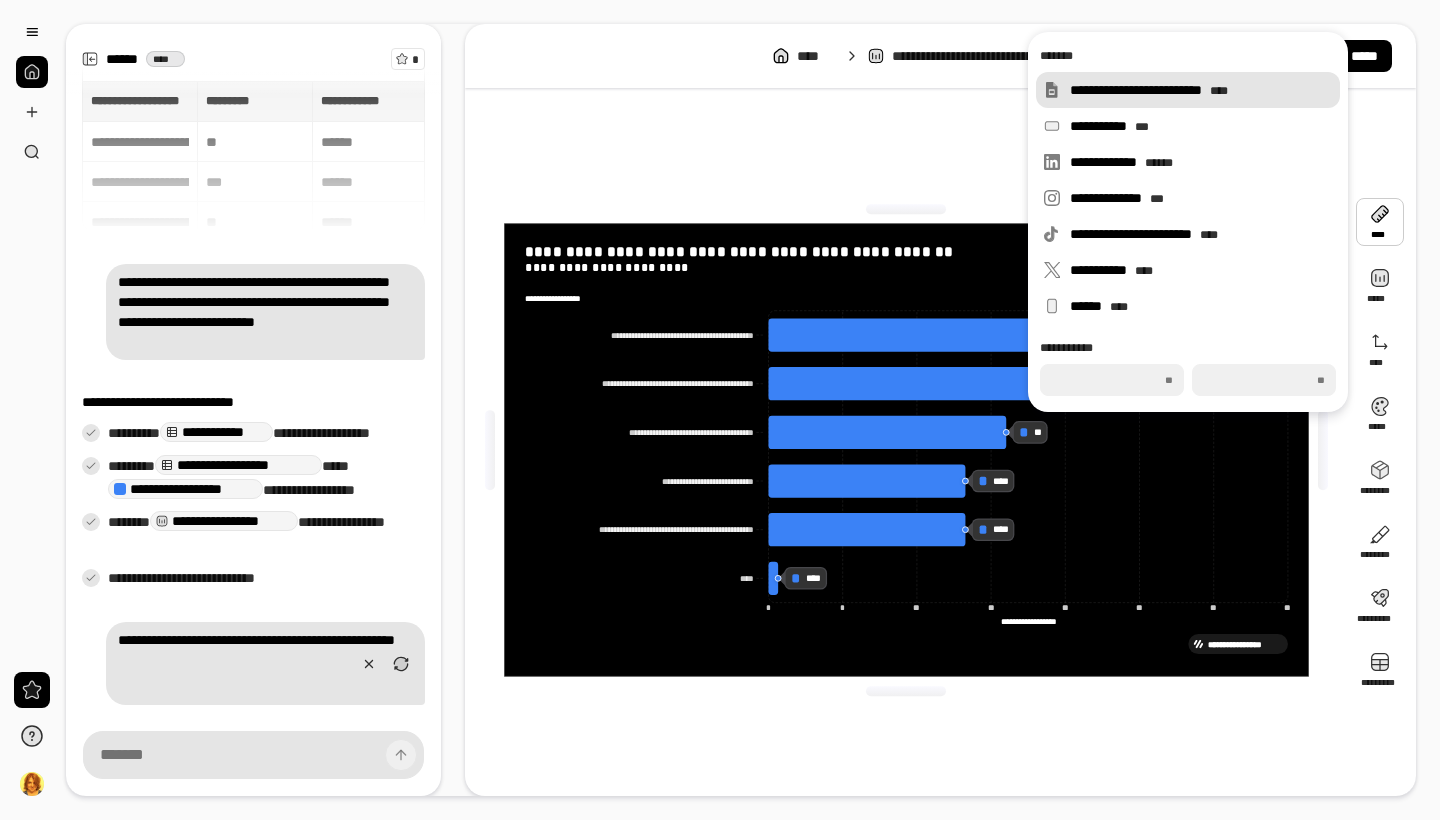 click on "**********" at bounding box center [1201, 90] 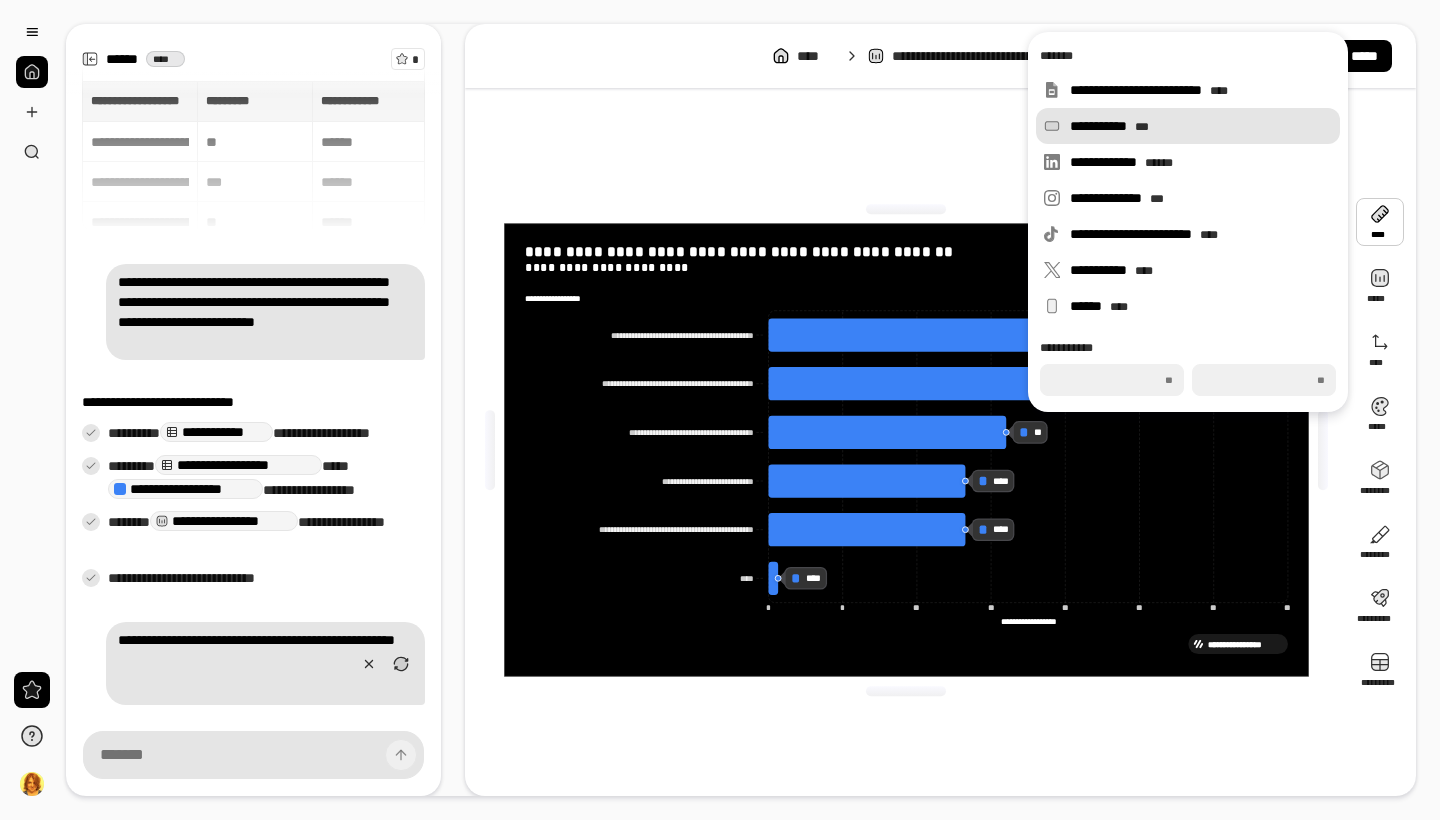 click on "**********" at bounding box center [1201, 126] 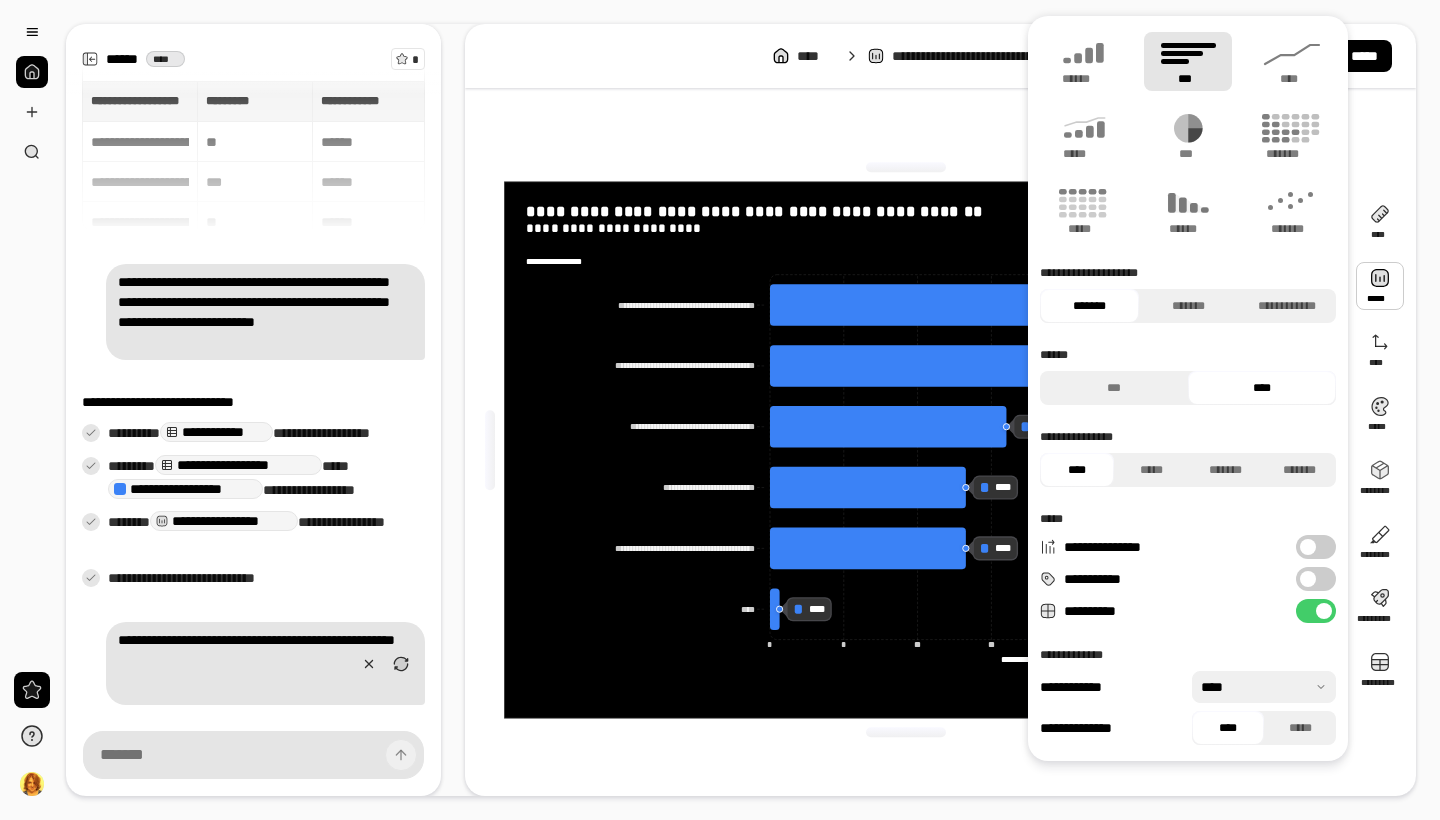 click on "**********" 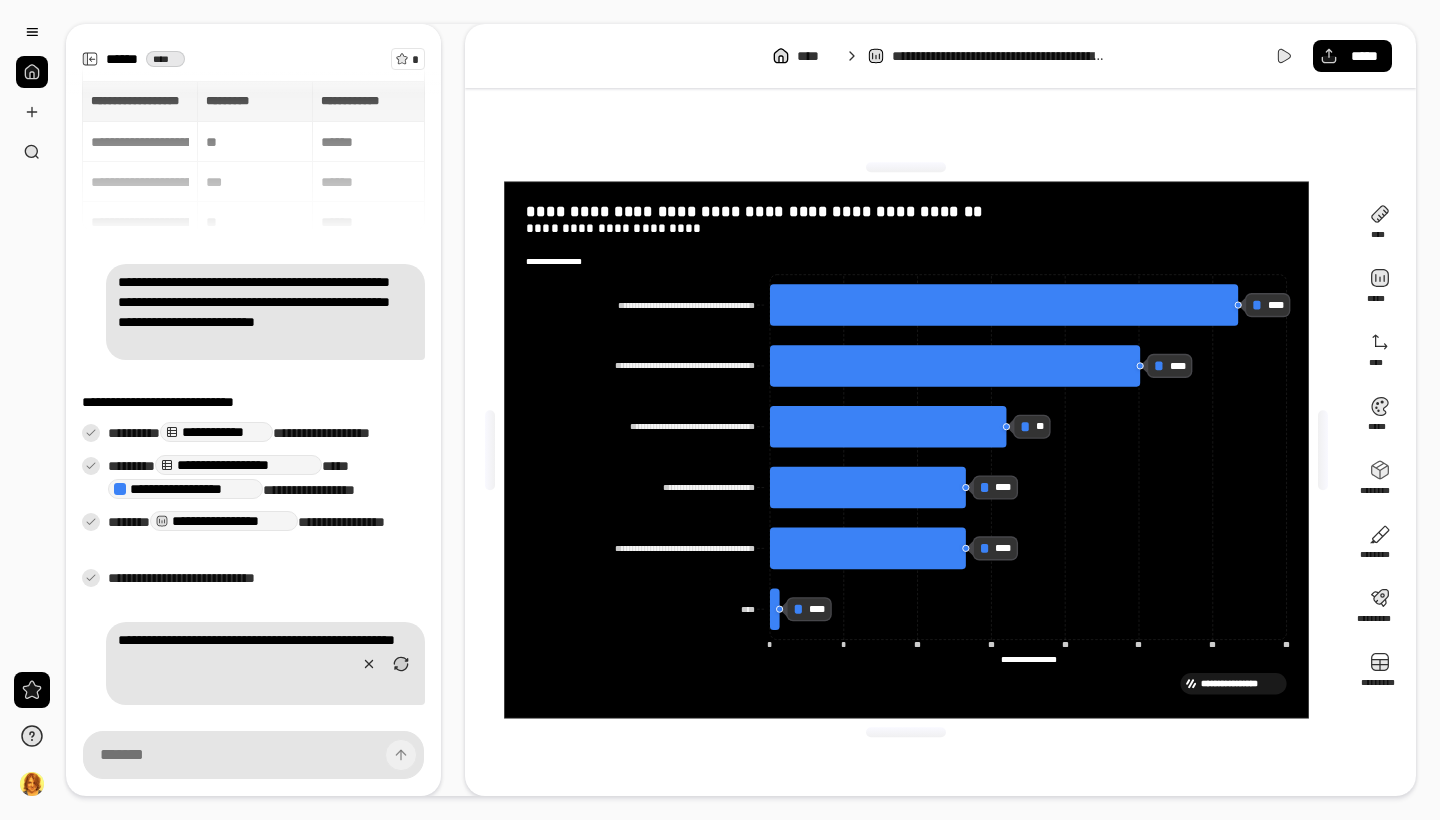 click on "**********" 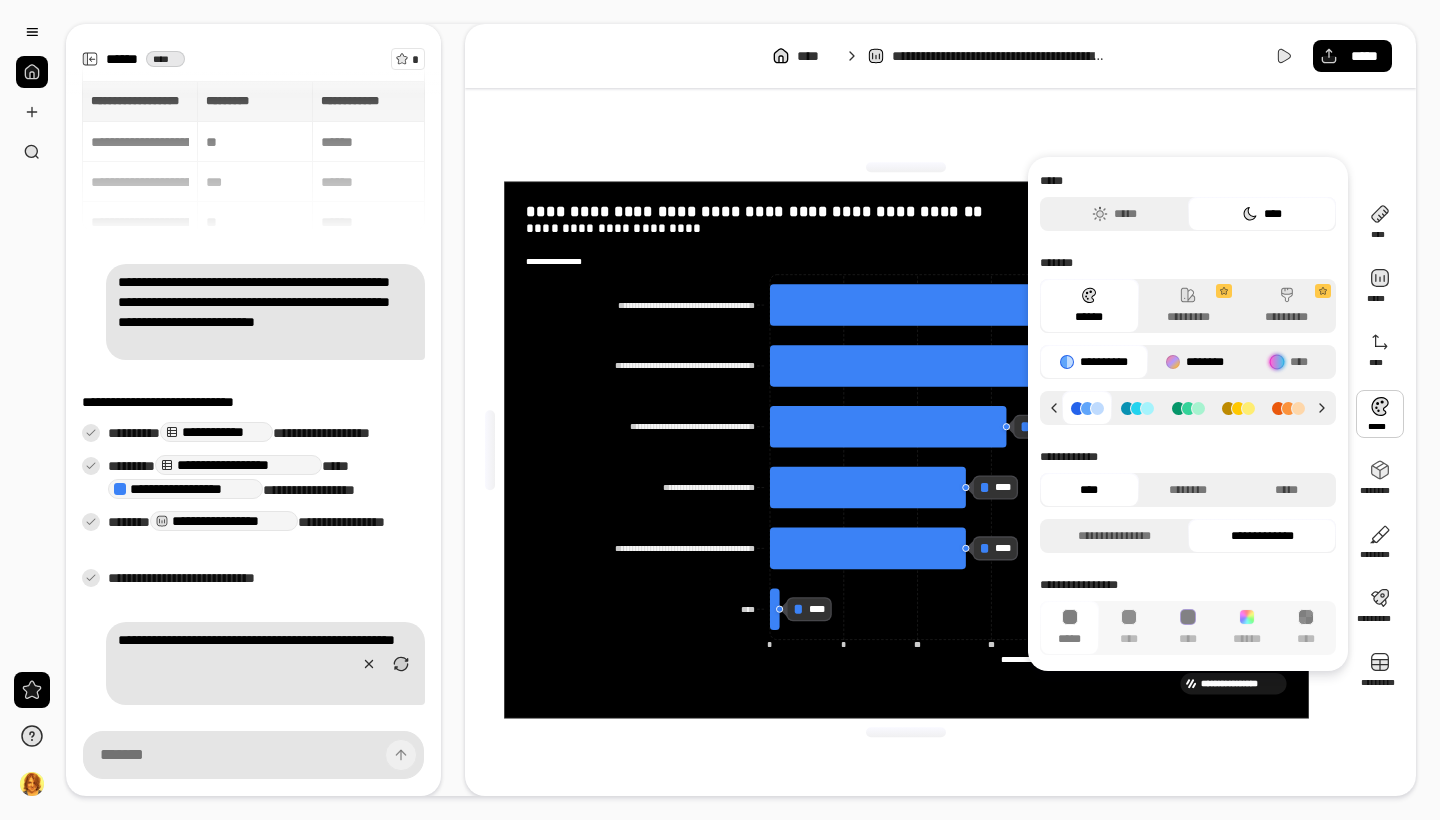 click on "********" at bounding box center [1195, 362] 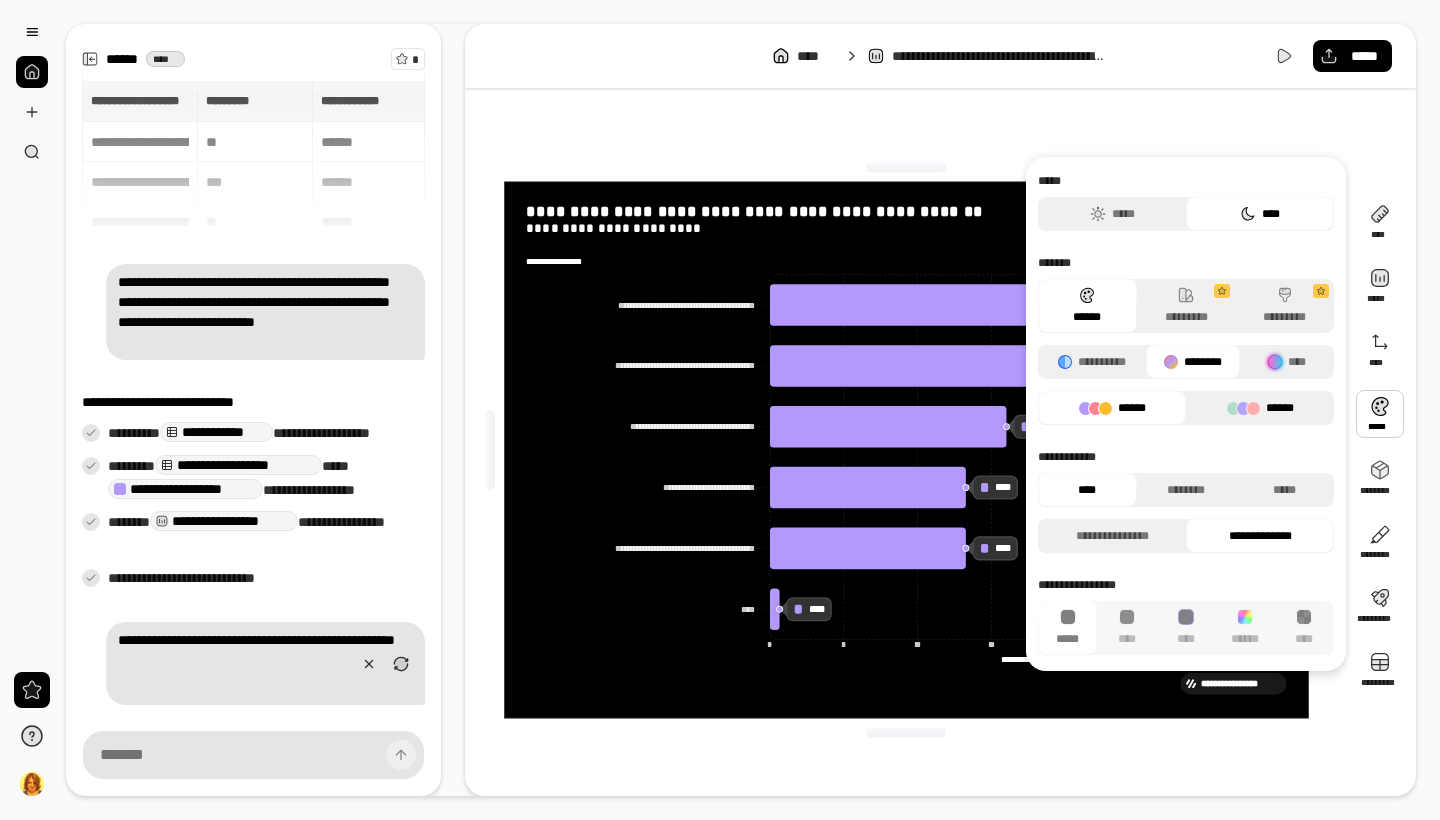 scroll, scrollTop: 0, scrollLeft: 0, axis: both 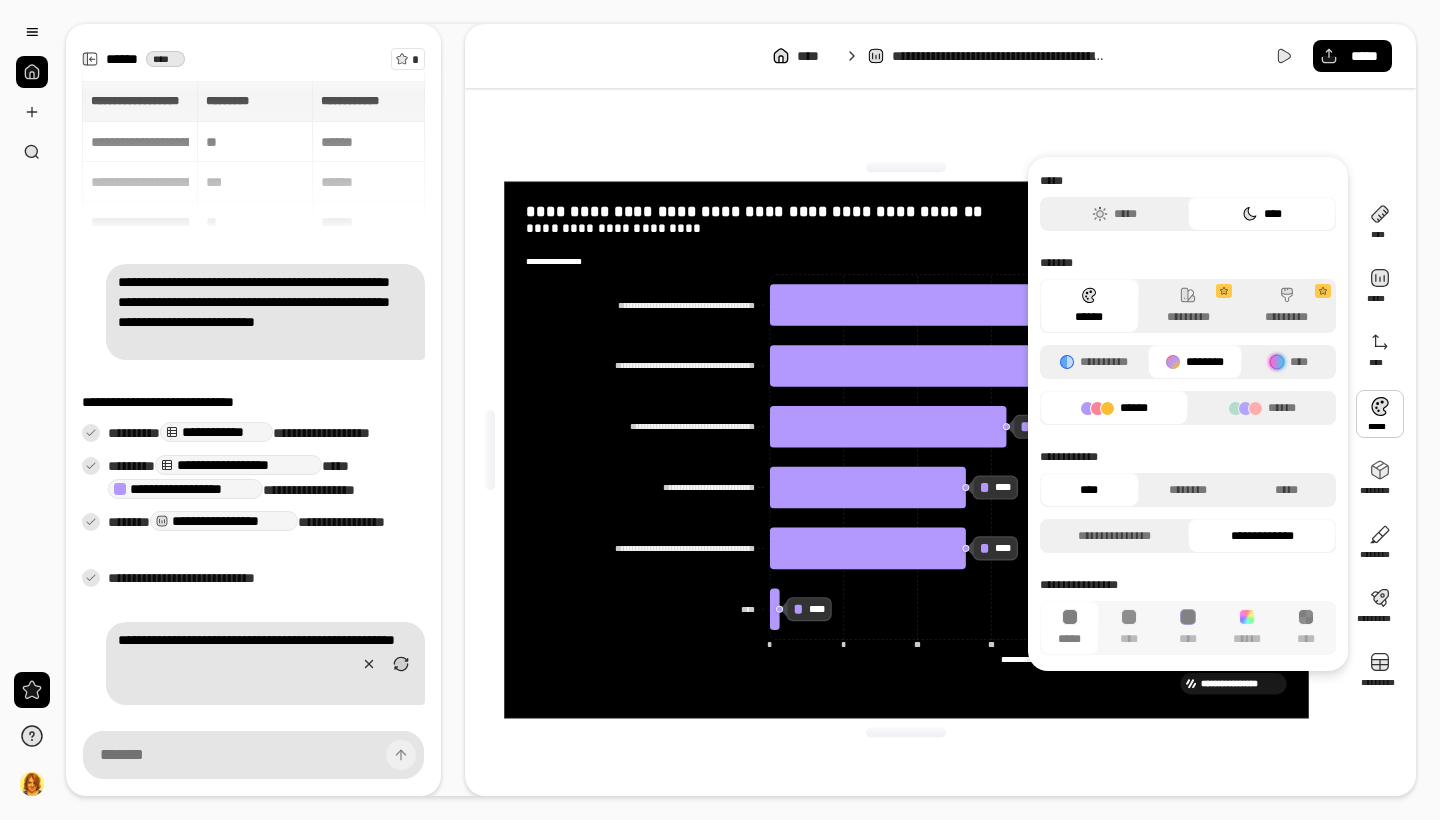 click on "******" at bounding box center [1114, 408] 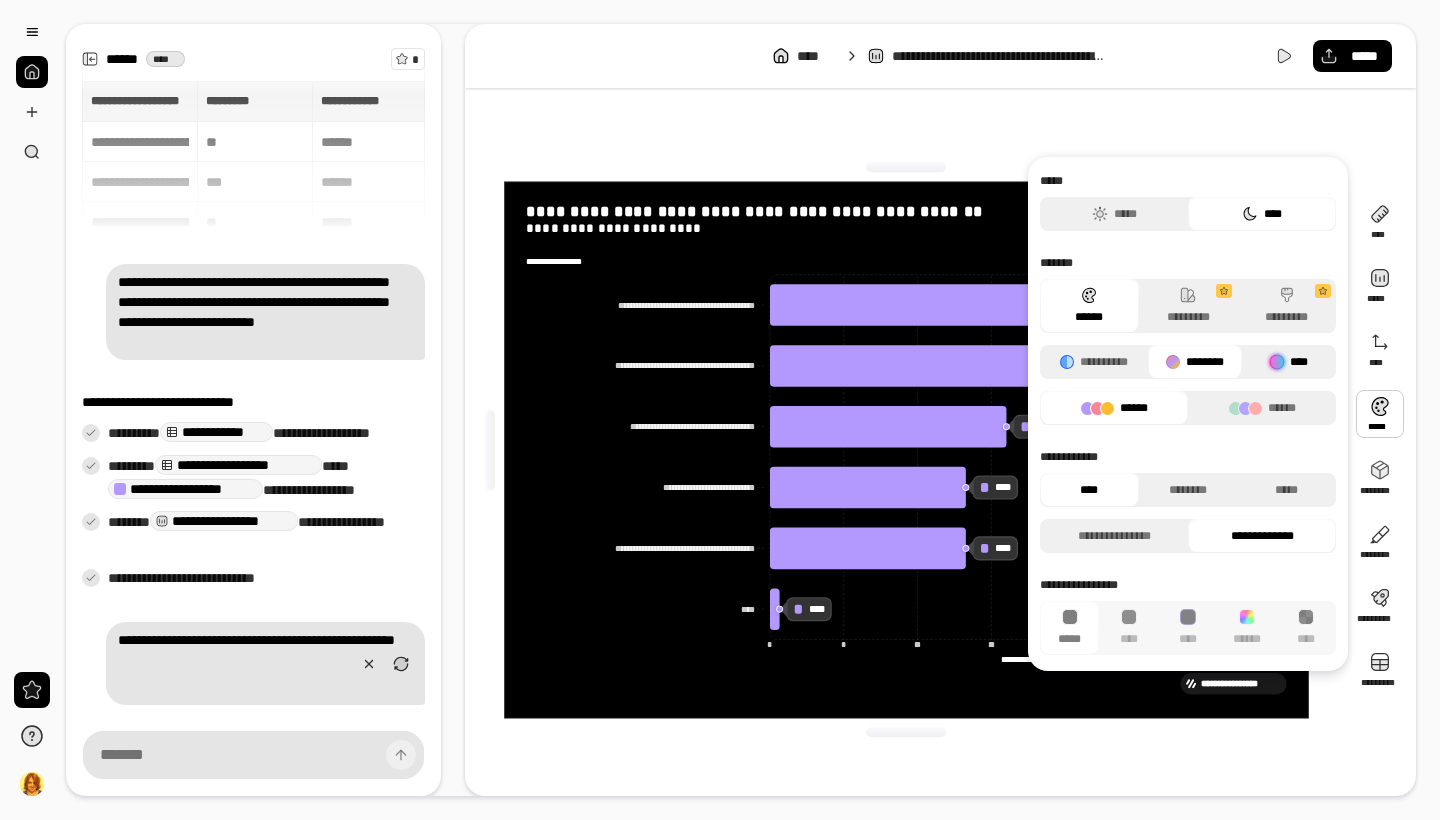 click on "****" at bounding box center [1289, 362] 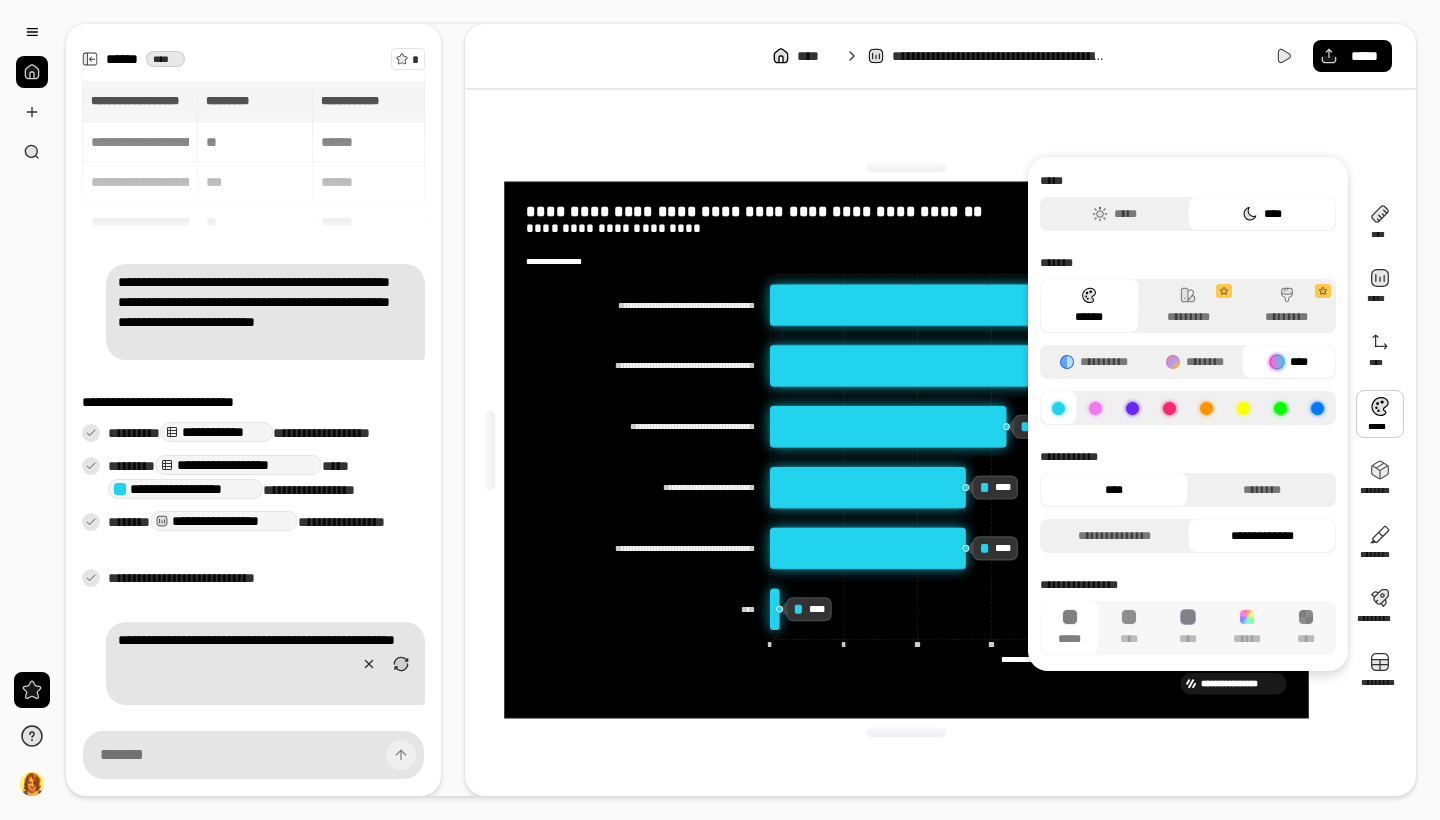 click 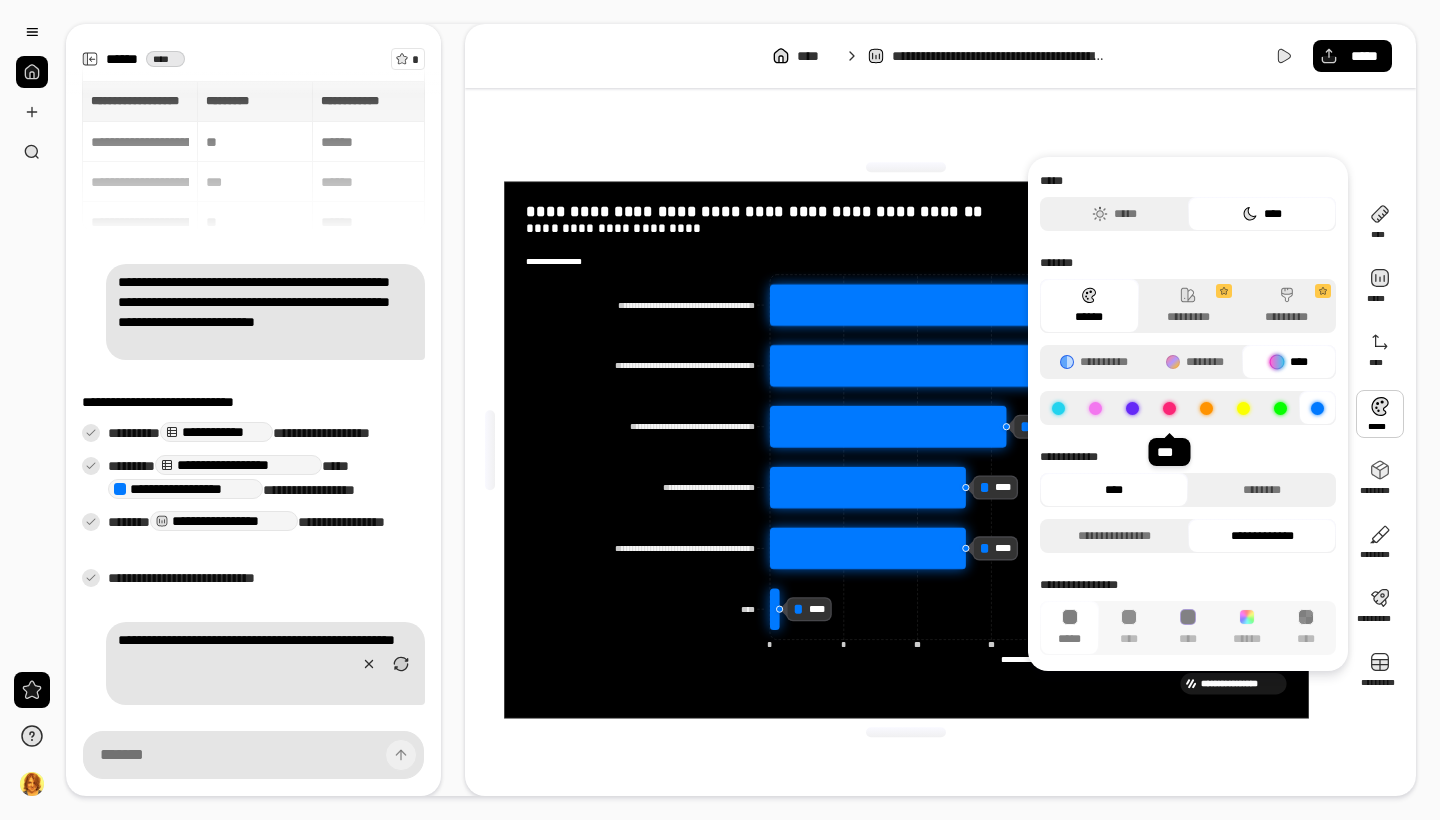 click 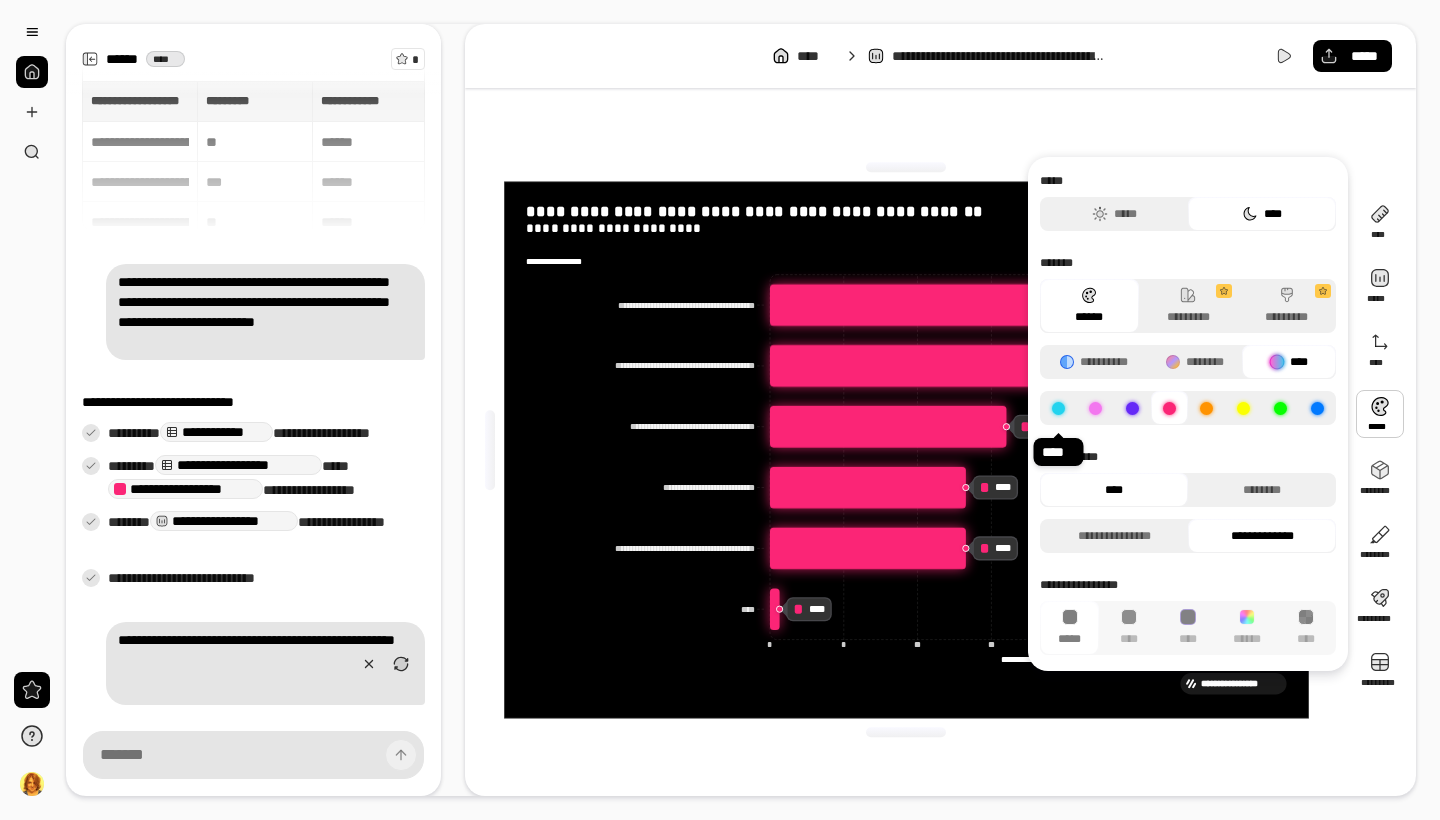 click at bounding box center (1058, 408) 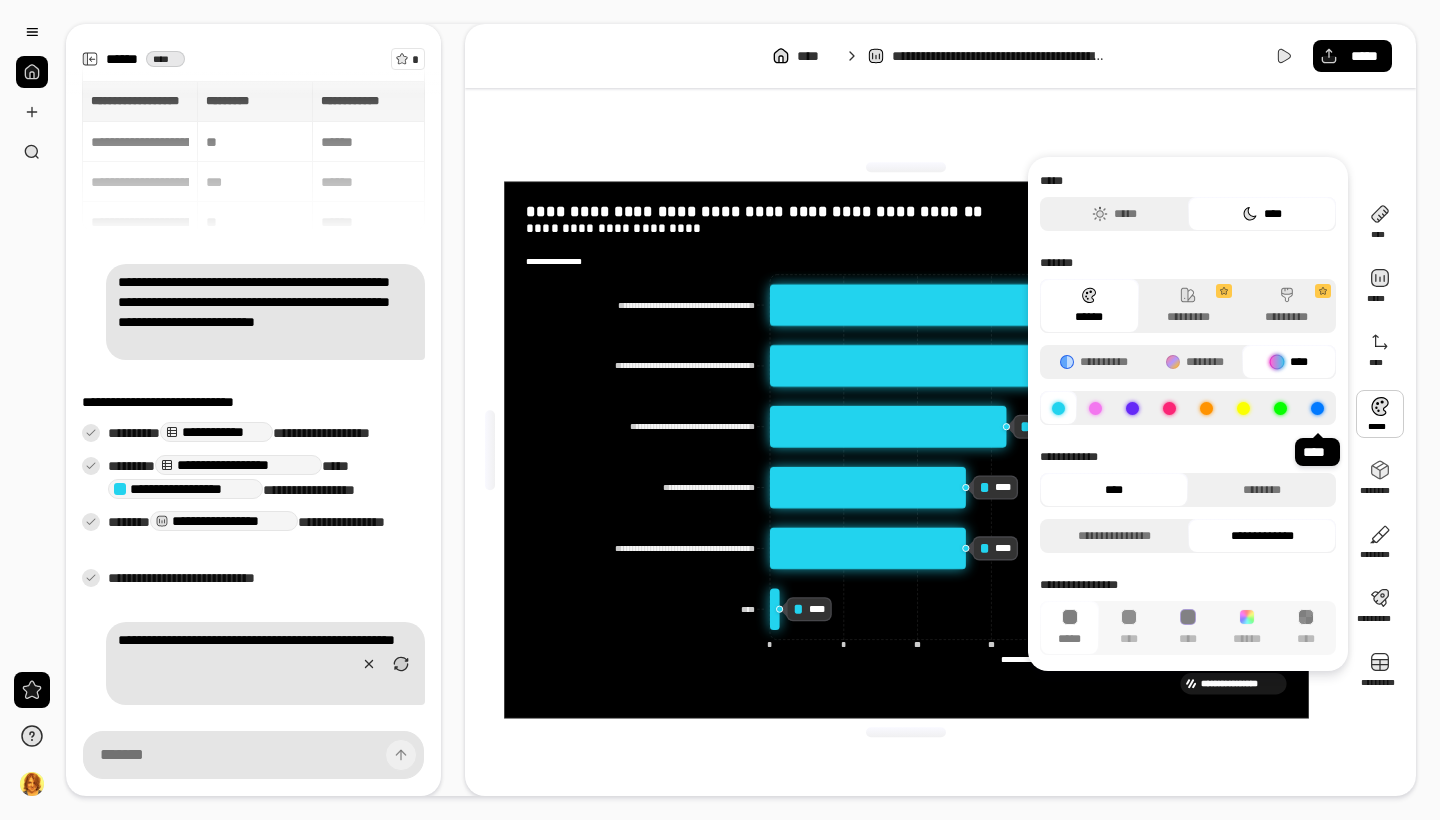 click 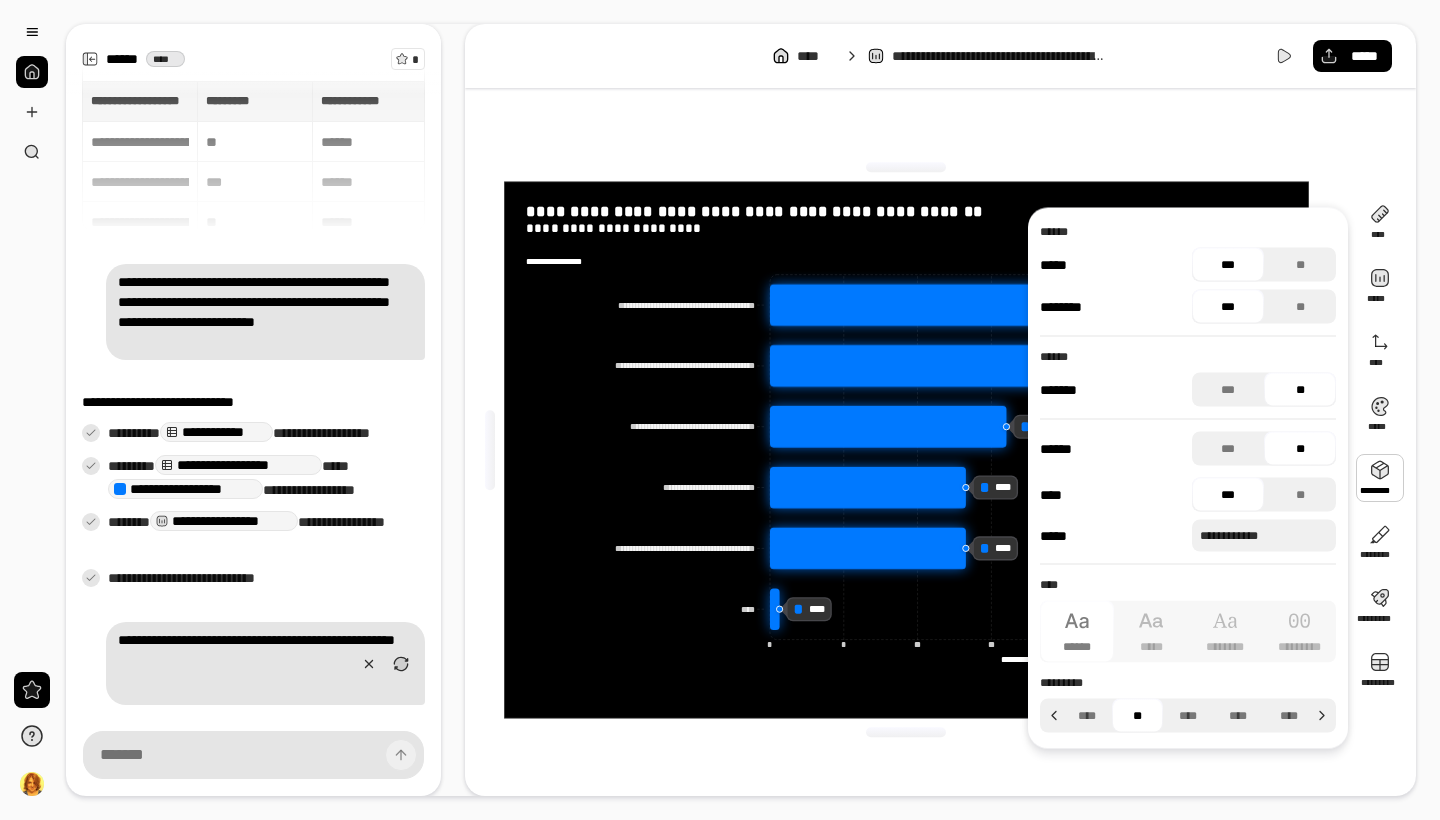click on "**********" at bounding box center [906, 450] 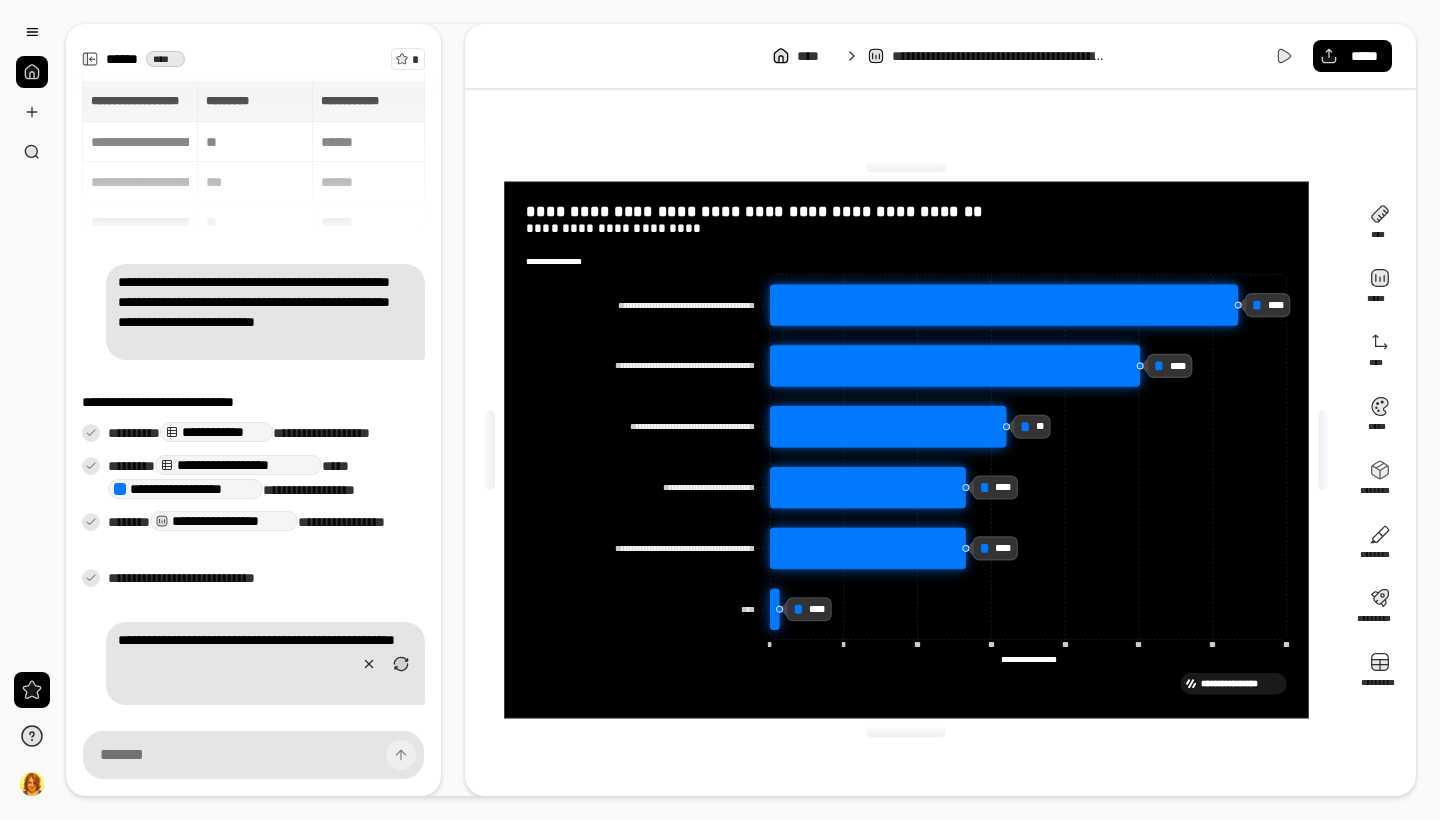 click on "**********" at bounding box center (906, 450) 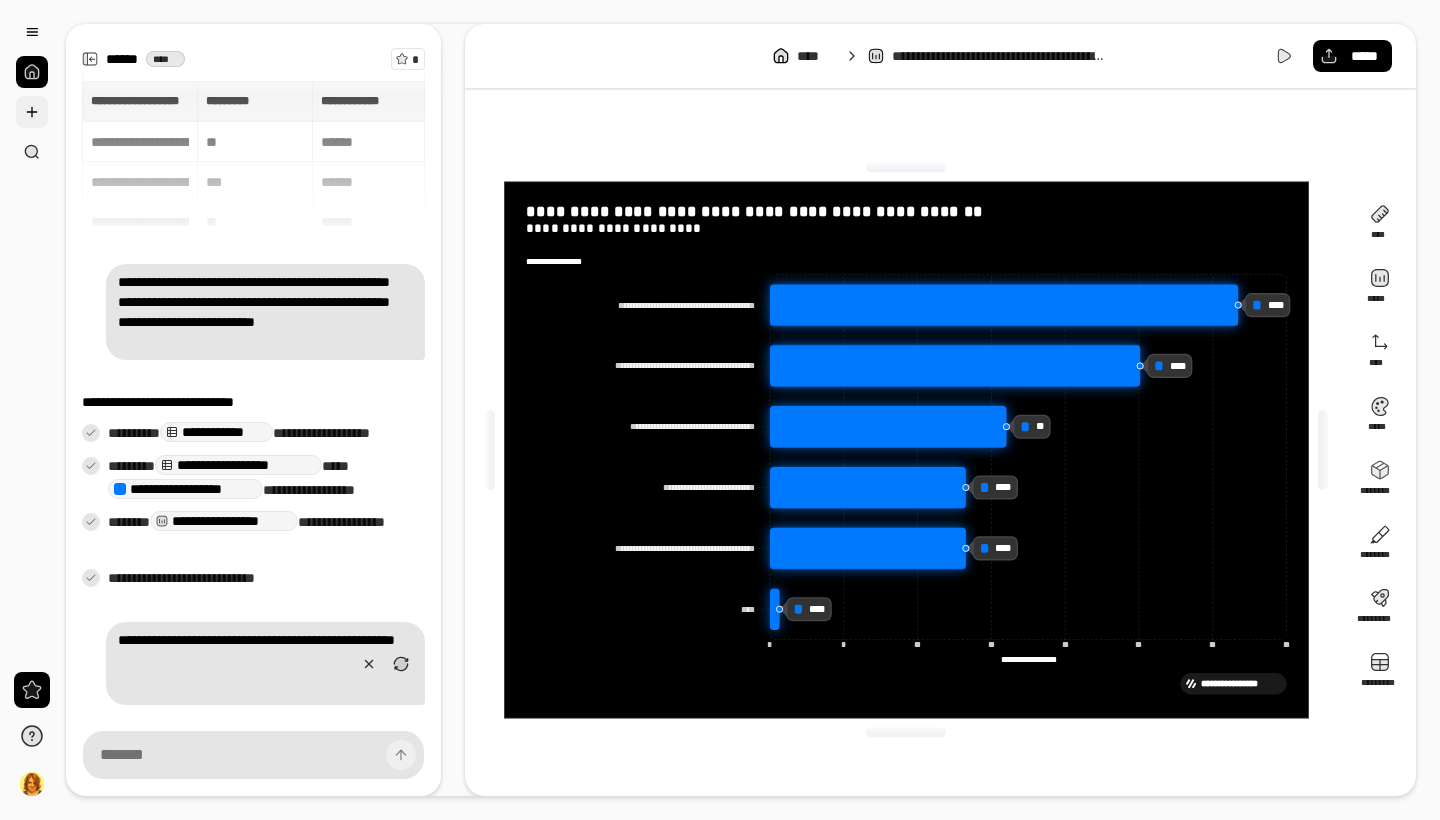click at bounding box center (32, 112) 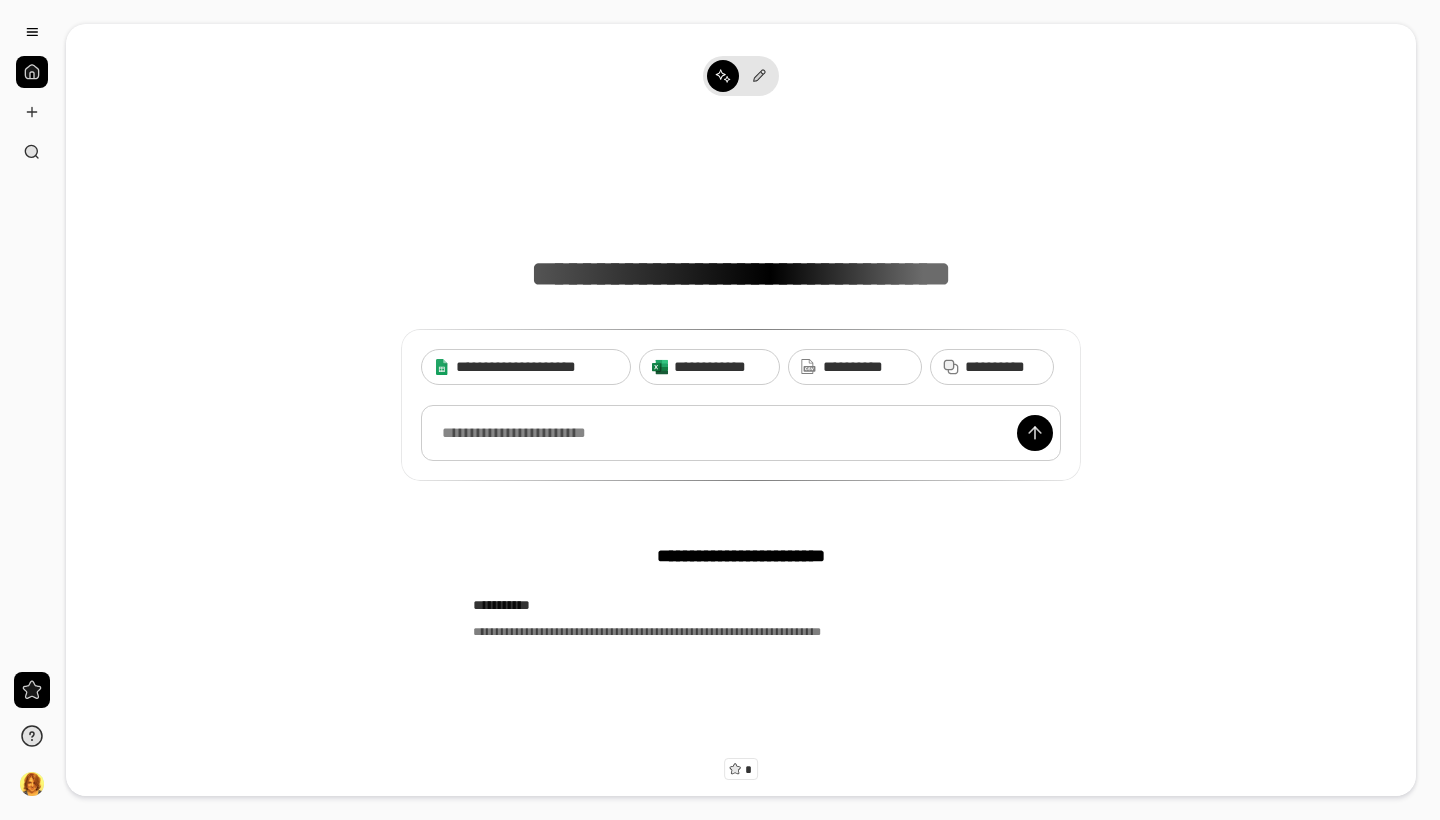 scroll, scrollTop: 0, scrollLeft: 0, axis: both 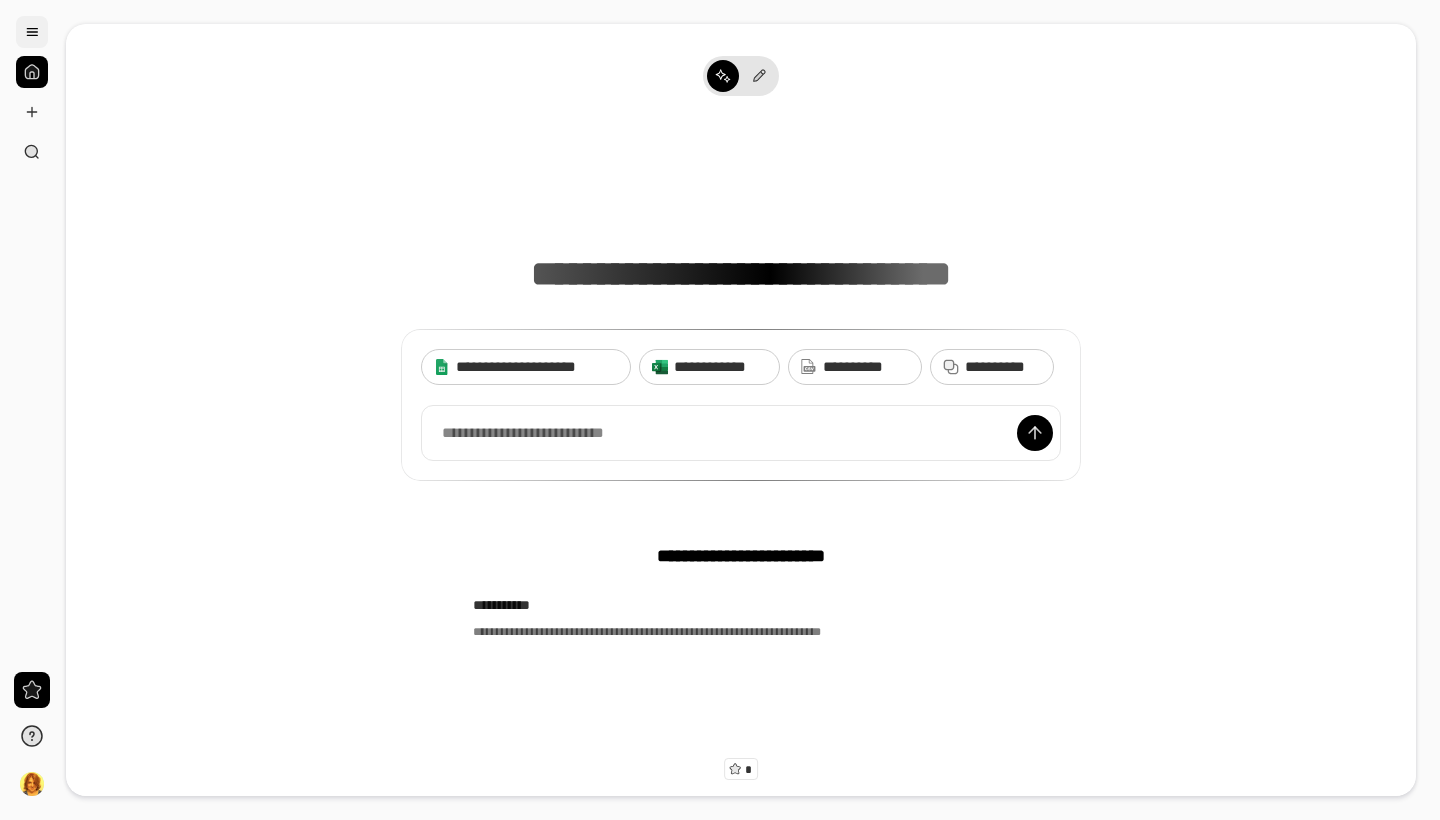 click at bounding box center [32, 32] 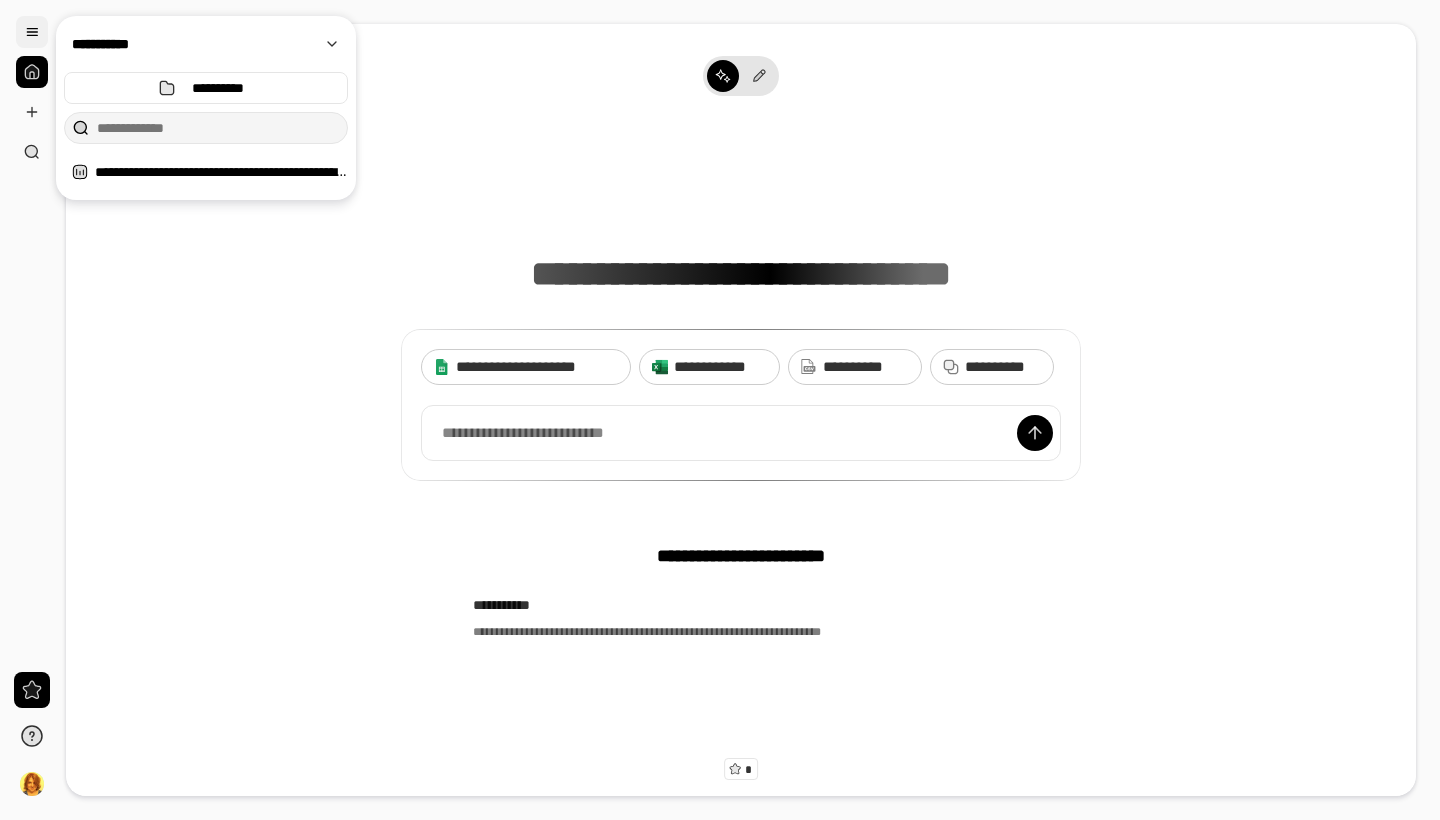 click at bounding box center (32, 32) 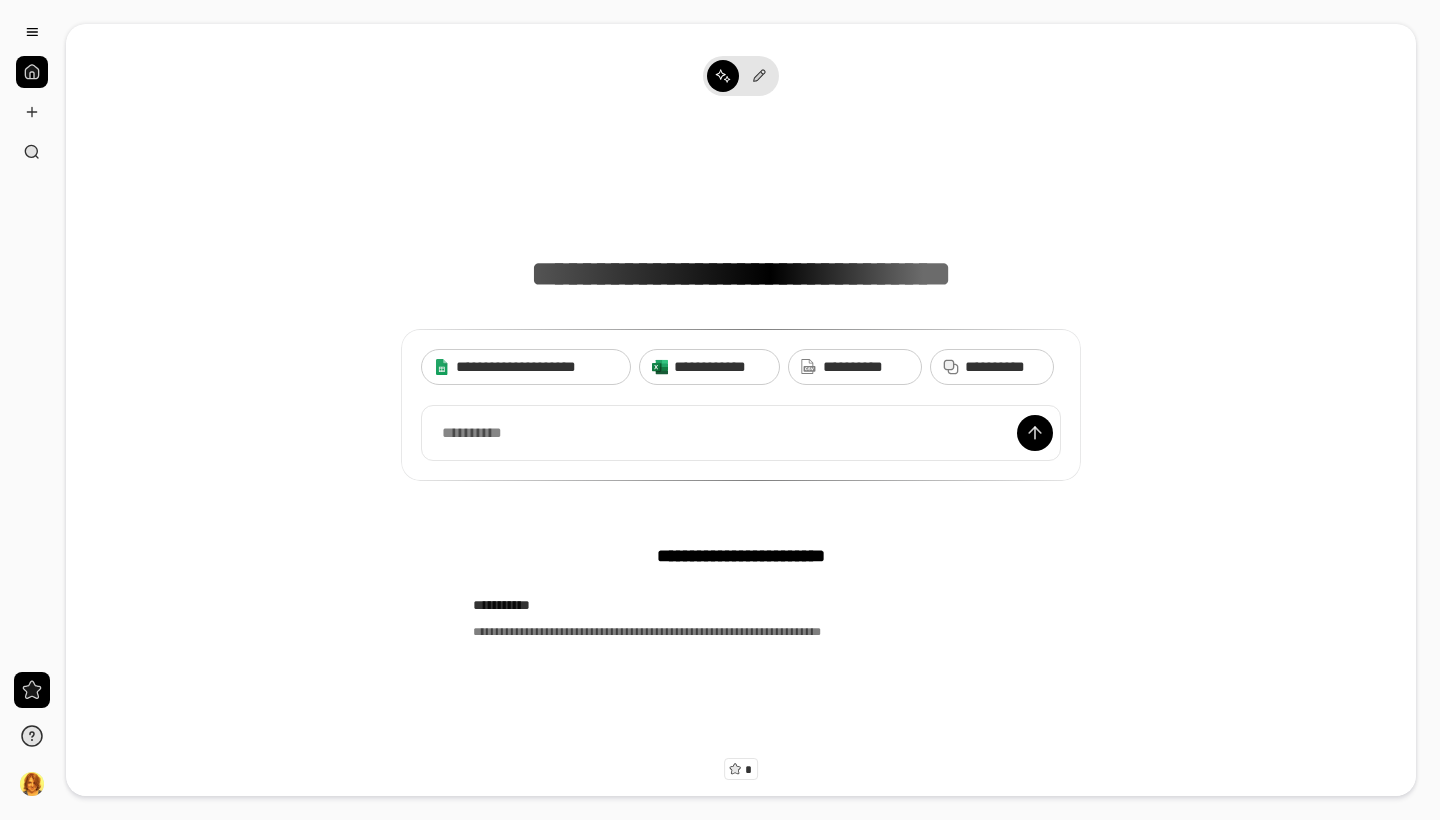 click at bounding box center [32, 72] 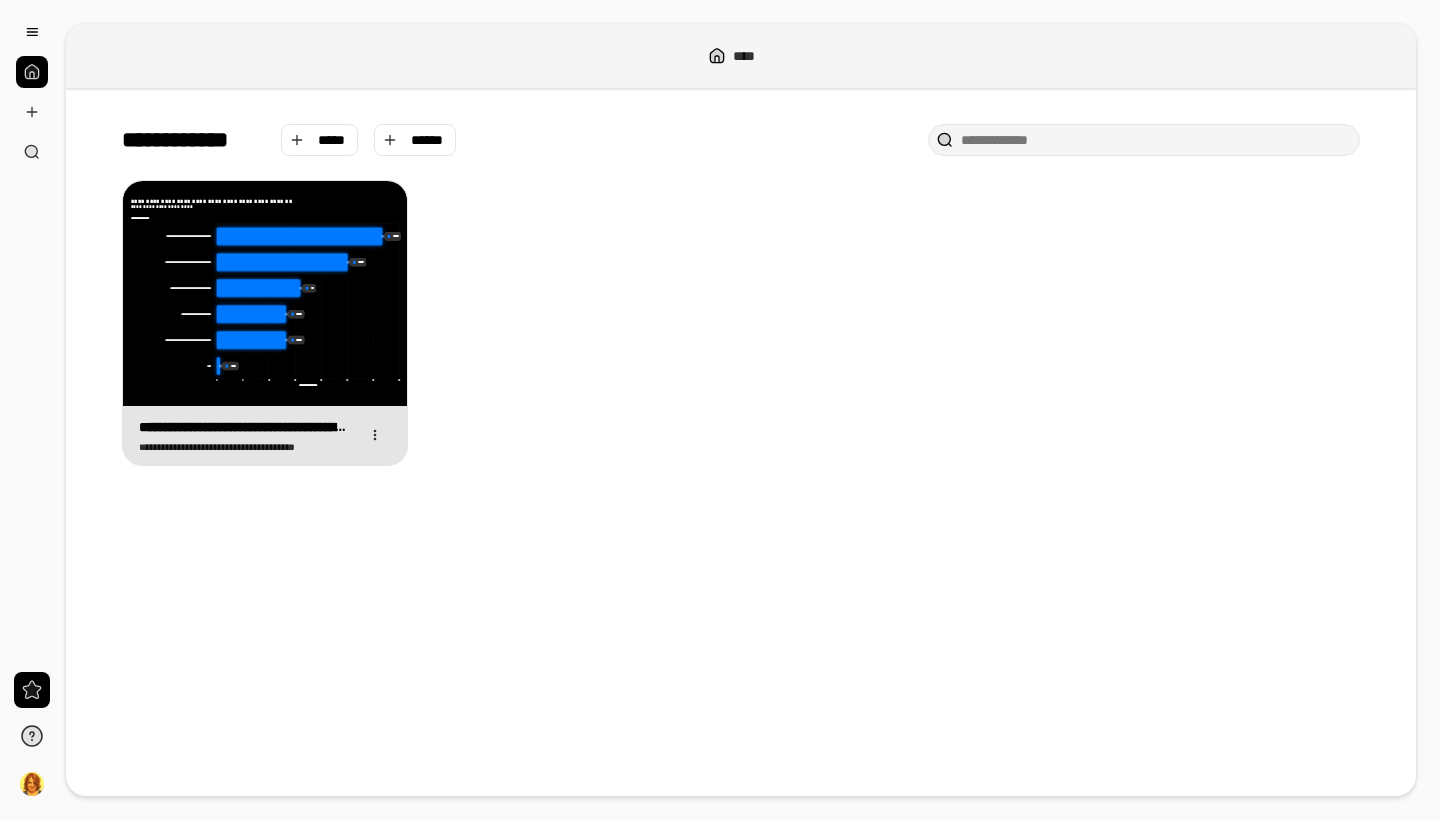 click on "**********" at bounding box center [247, 427] 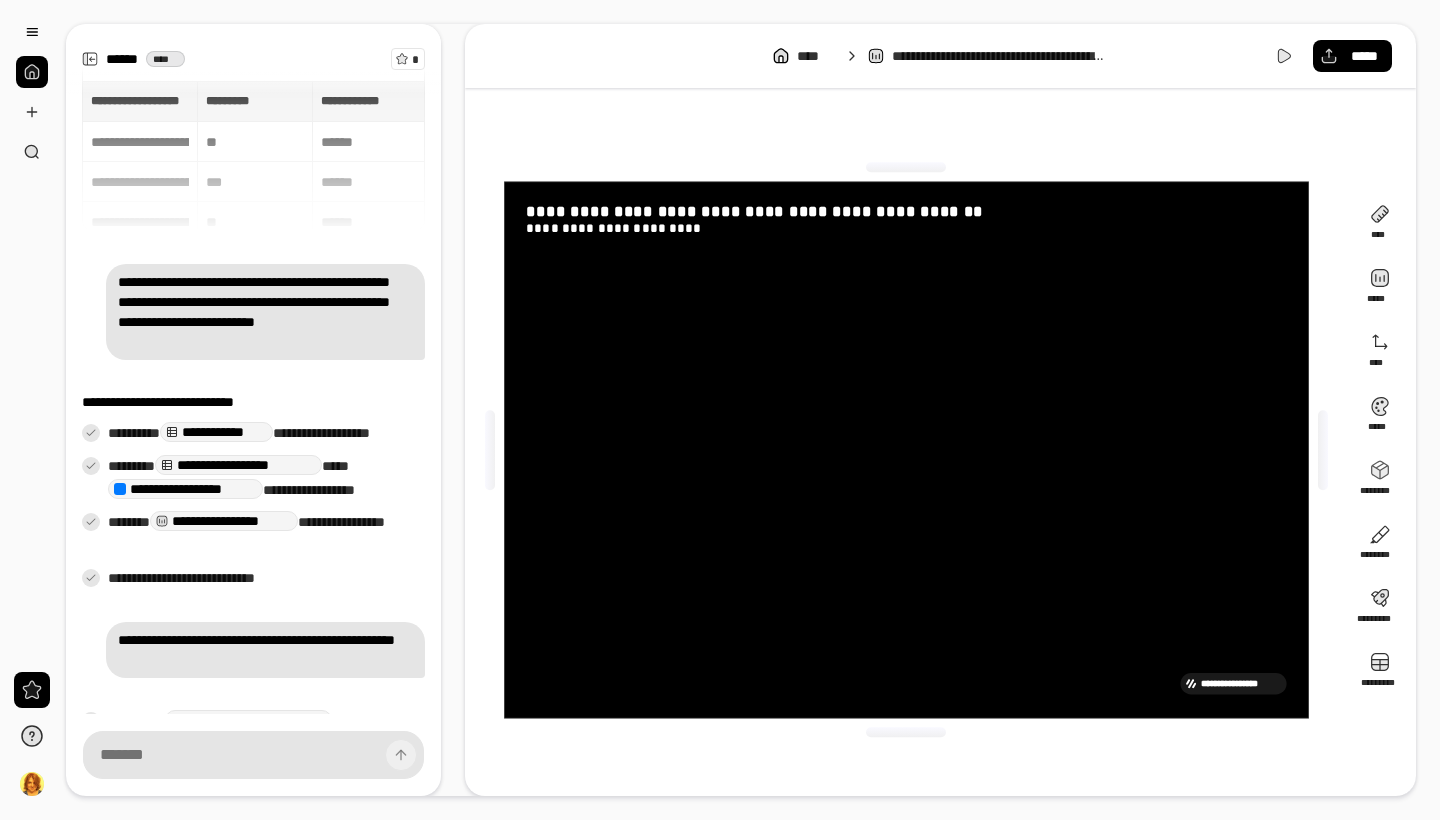 scroll, scrollTop: 142, scrollLeft: 0, axis: vertical 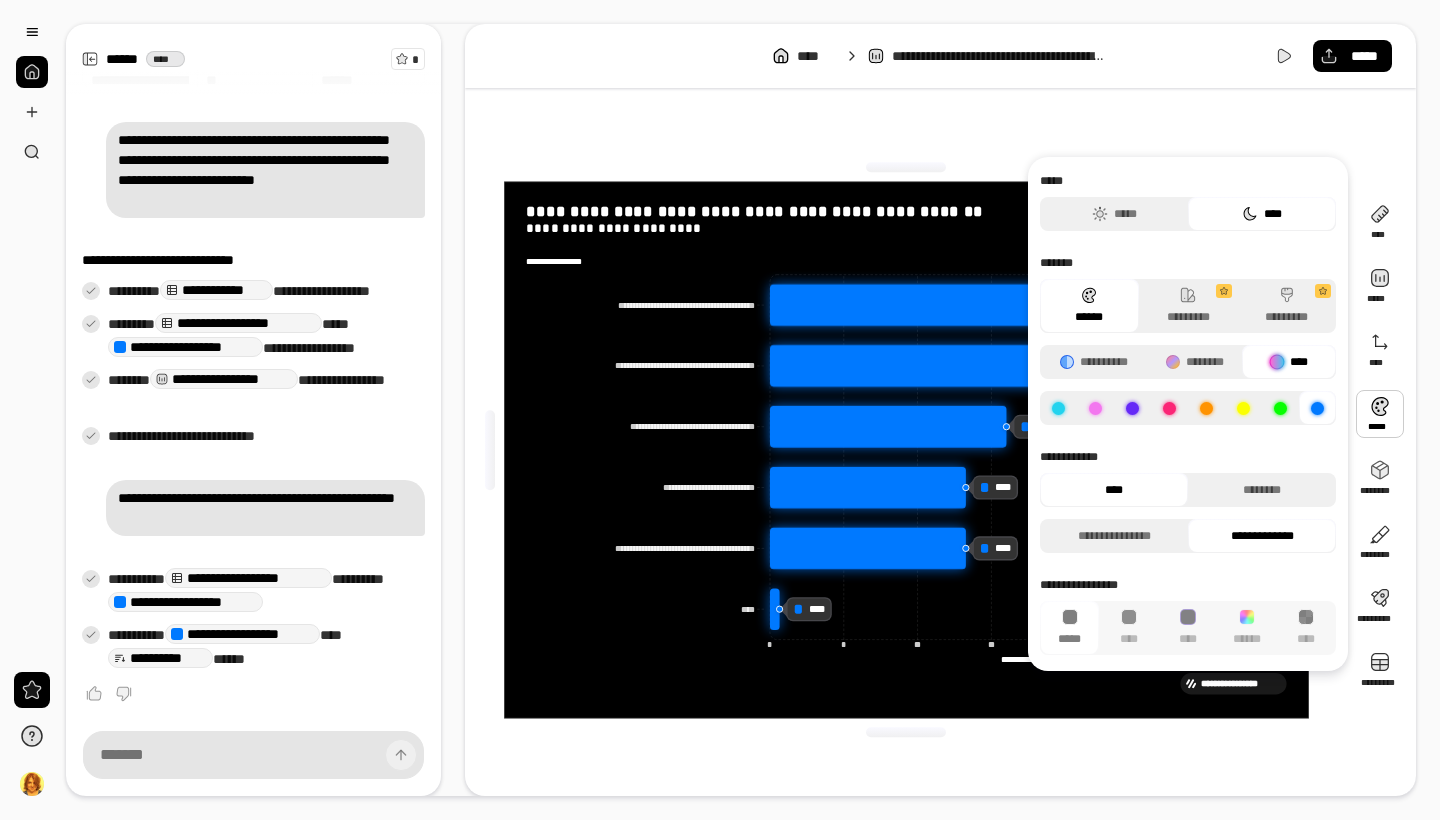 click at bounding box center [1380, 414] 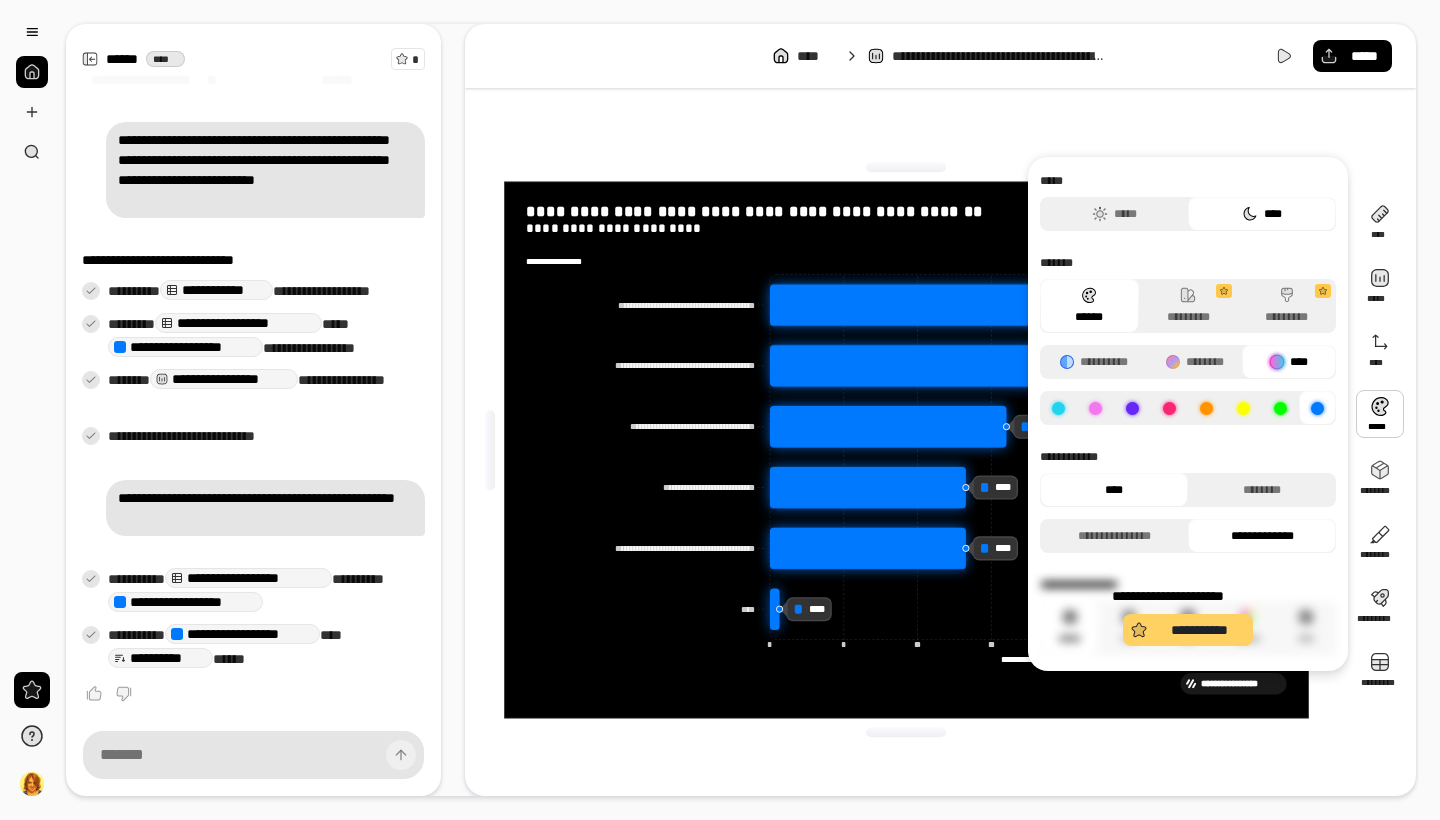 click on "**********" at bounding box center (1200, 630) 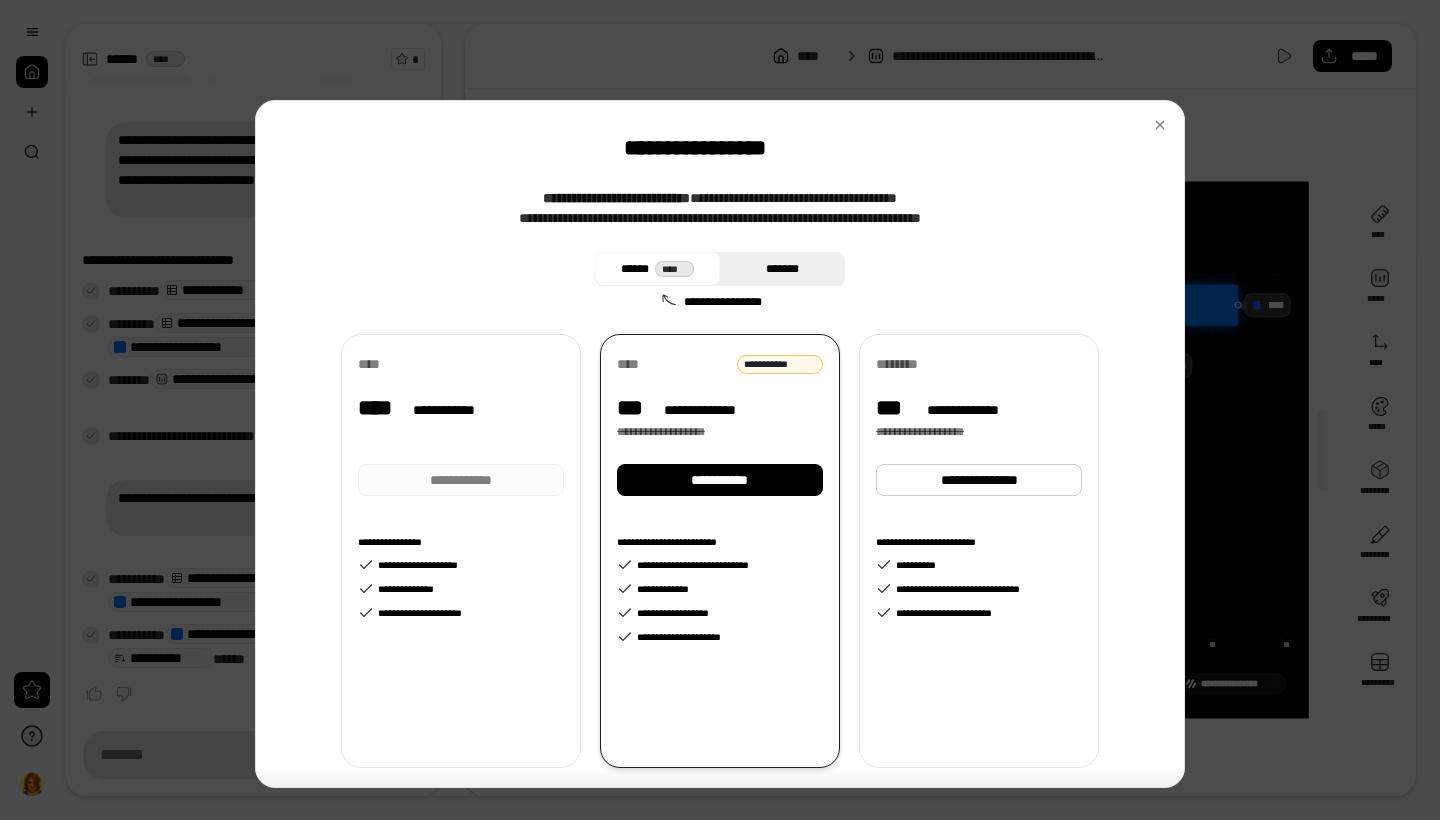 click on "*******" at bounding box center [782, 269] 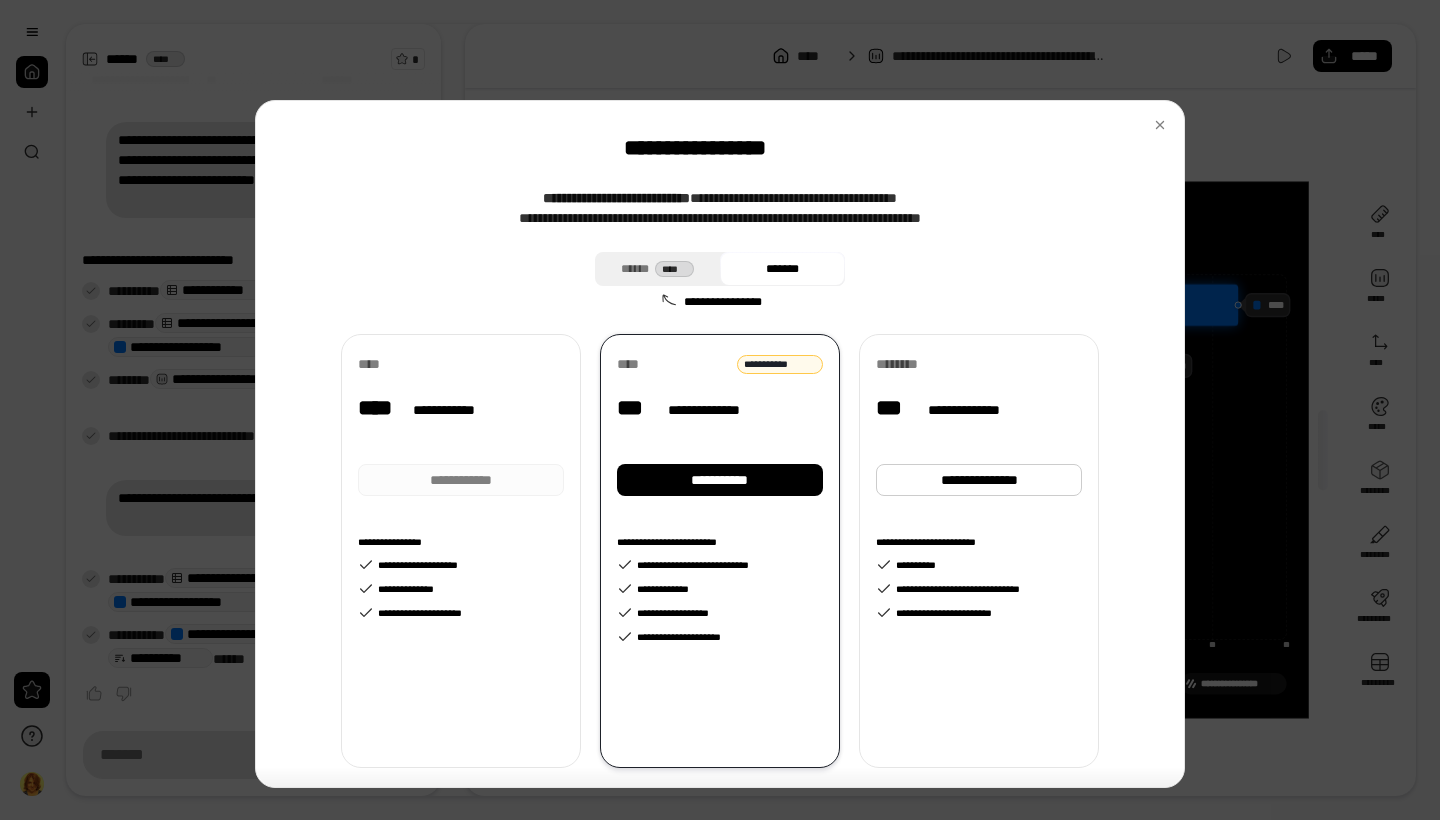 click on "**********" at bounding box center (720, 458) 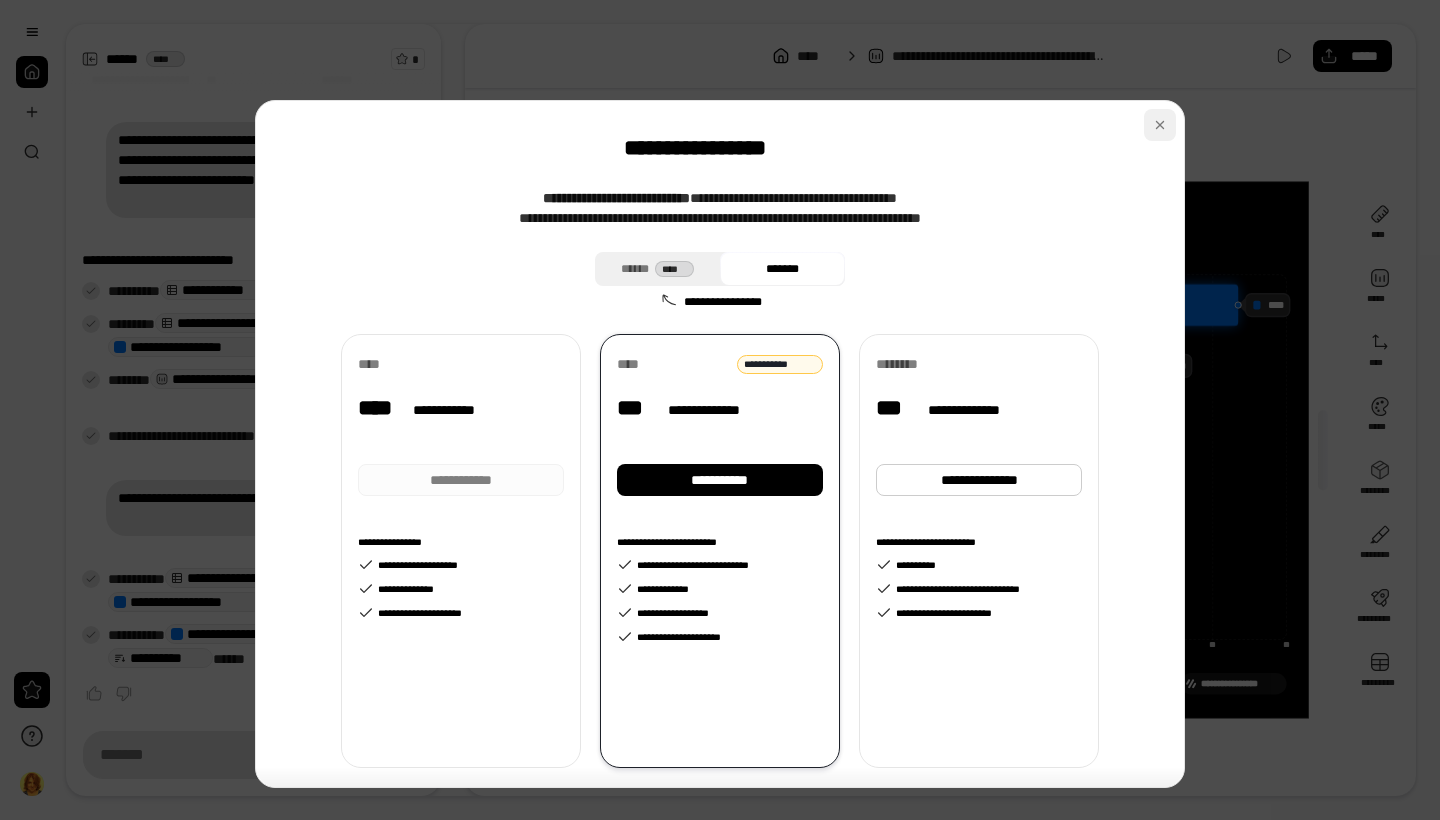 click at bounding box center [1160, 125] 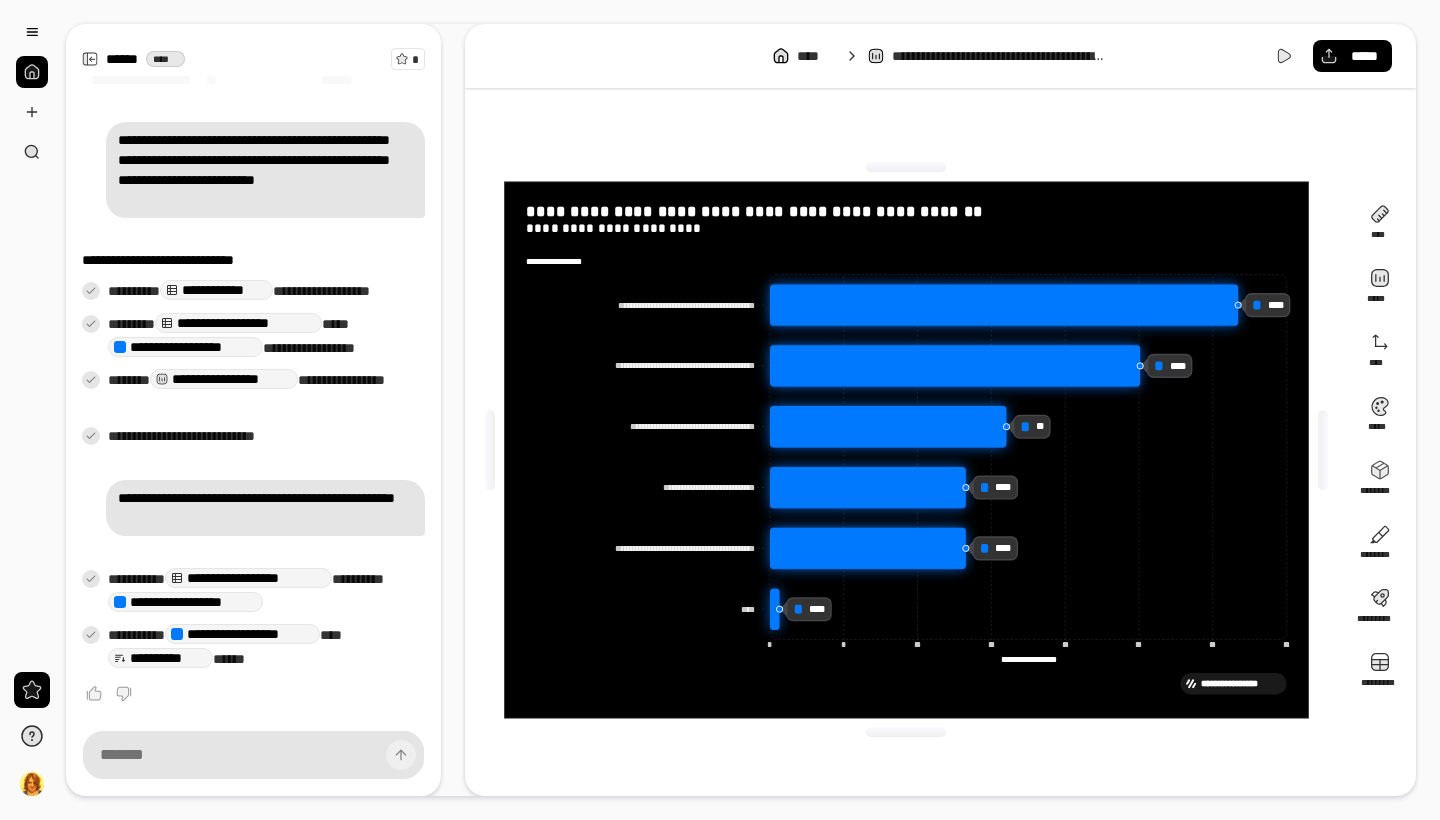 scroll, scrollTop: 0, scrollLeft: 0, axis: both 